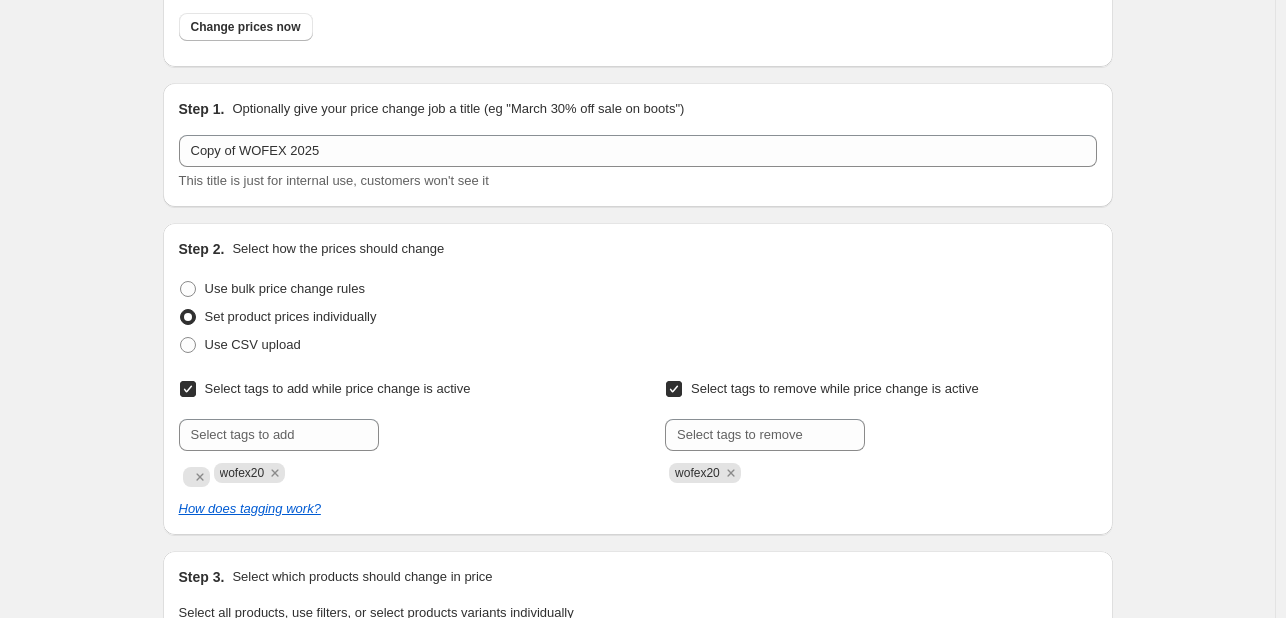scroll, scrollTop: 0, scrollLeft: 0, axis: both 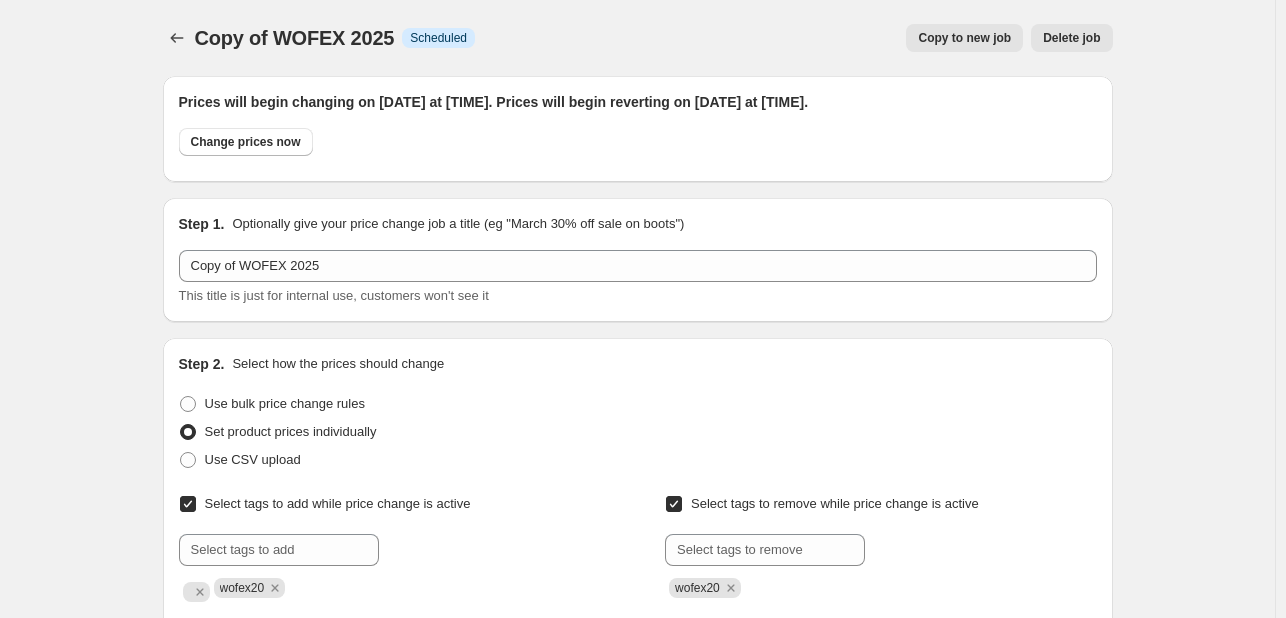 click on "Delete job" at bounding box center (1071, 38) 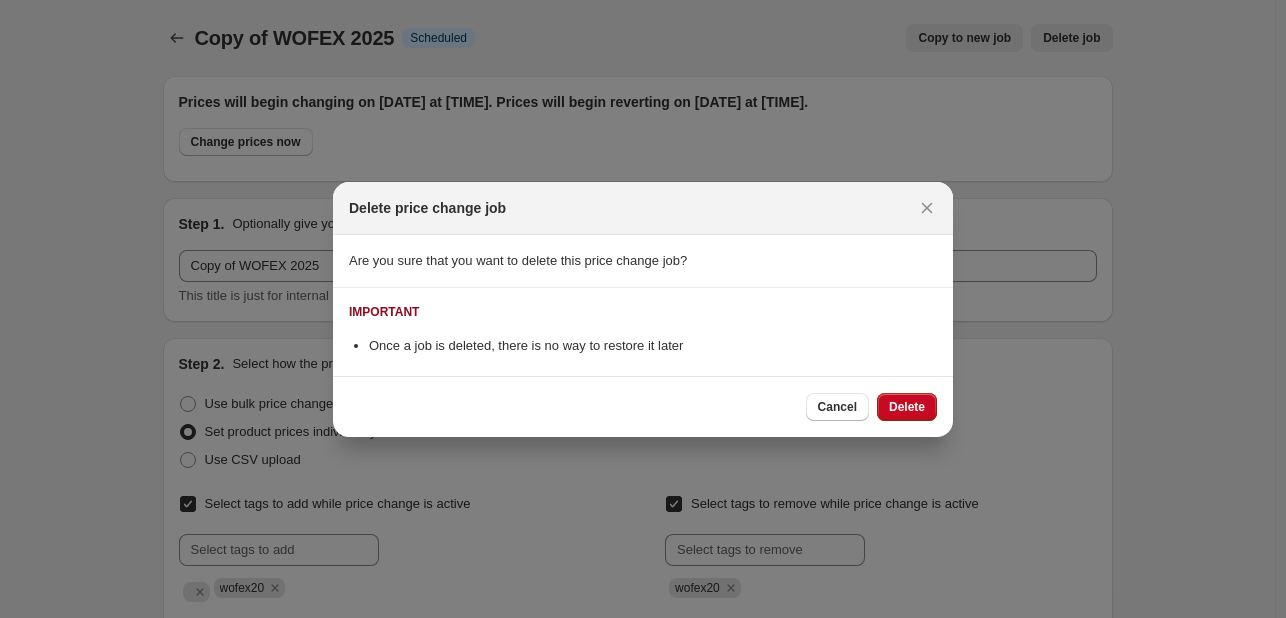 scroll, scrollTop: 0, scrollLeft: 0, axis: both 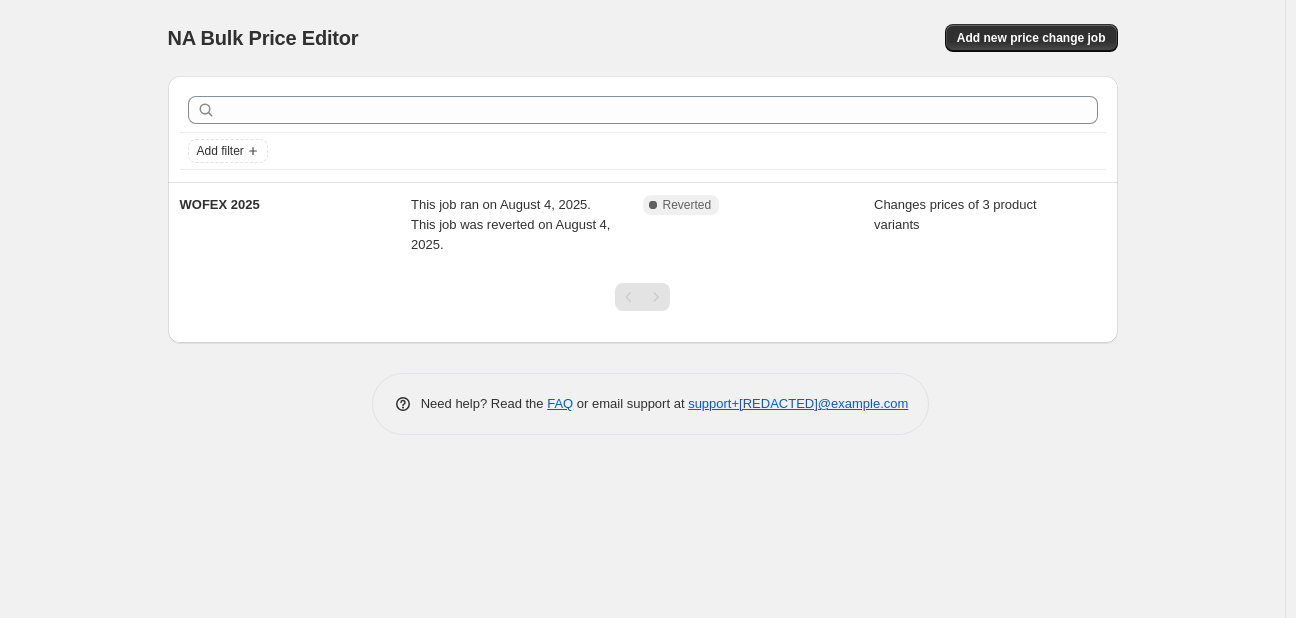 click on "NA Bulk Price Editor" at bounding box center [406, 38] 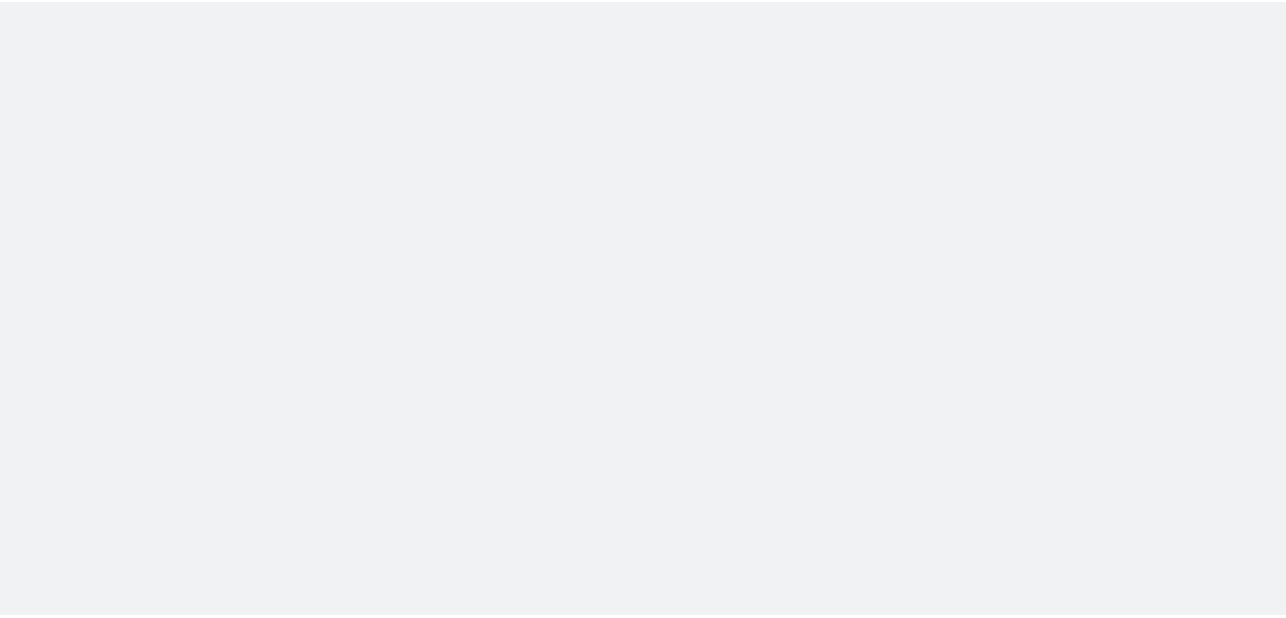 scroll, scrollTop: 0, scrollLeft: 0, axis: both 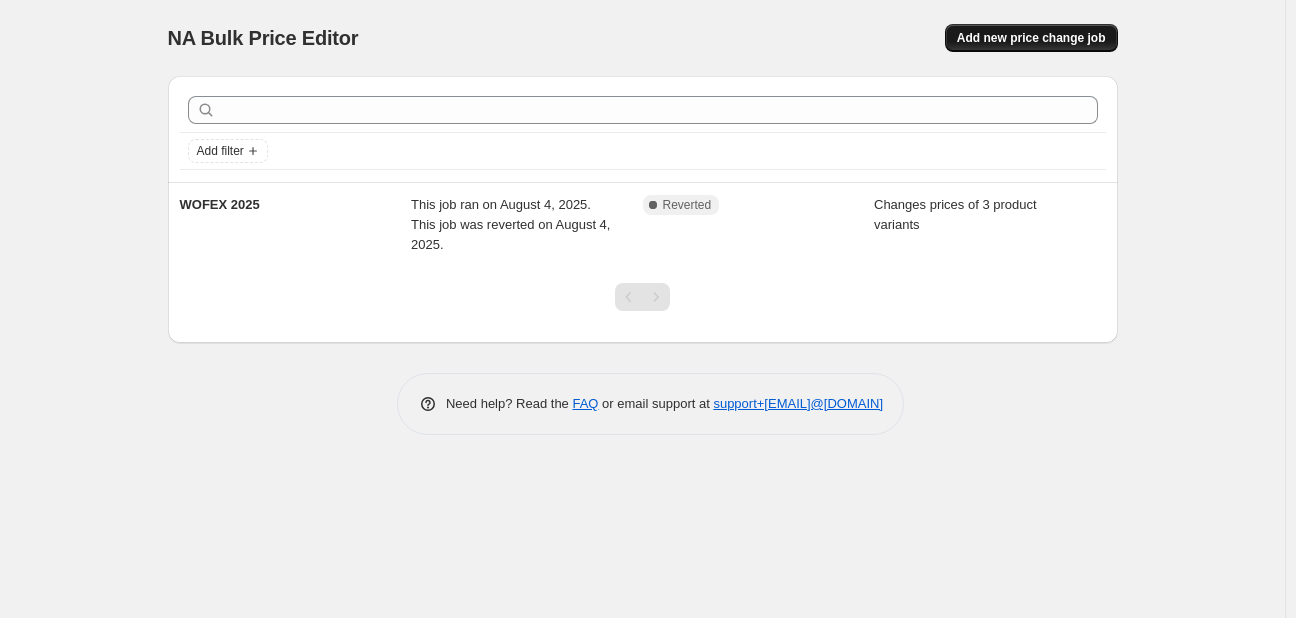 click on "Add new price change job" at bounding box center (1031, 38) 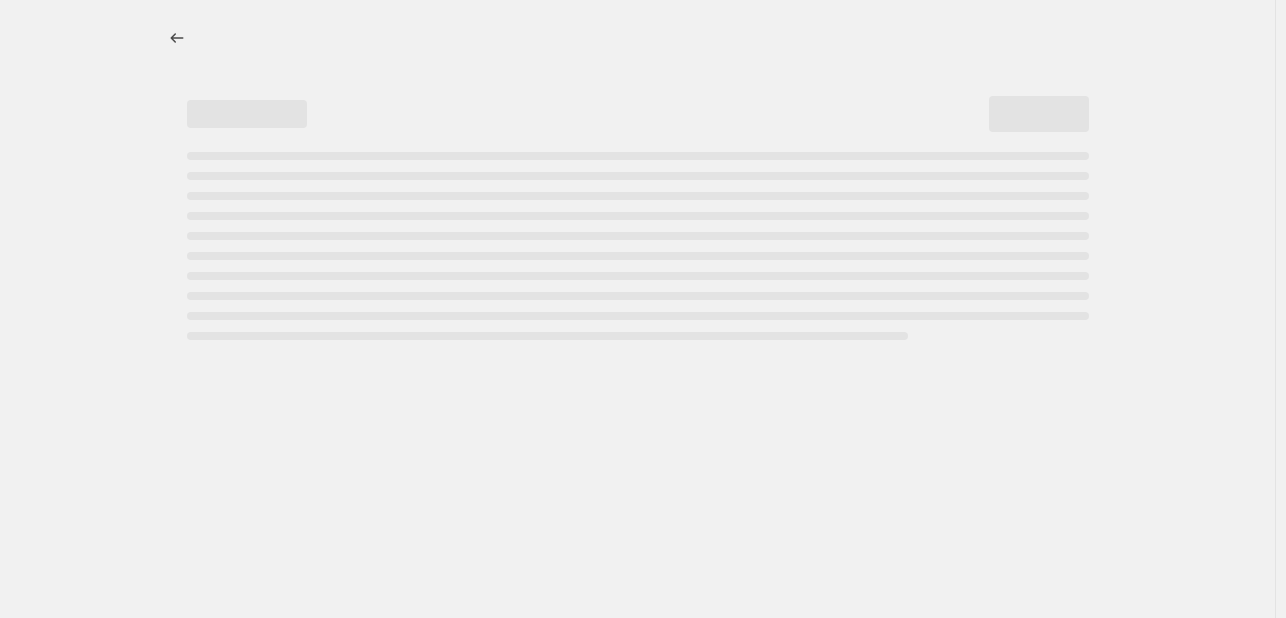 select on "percentage" 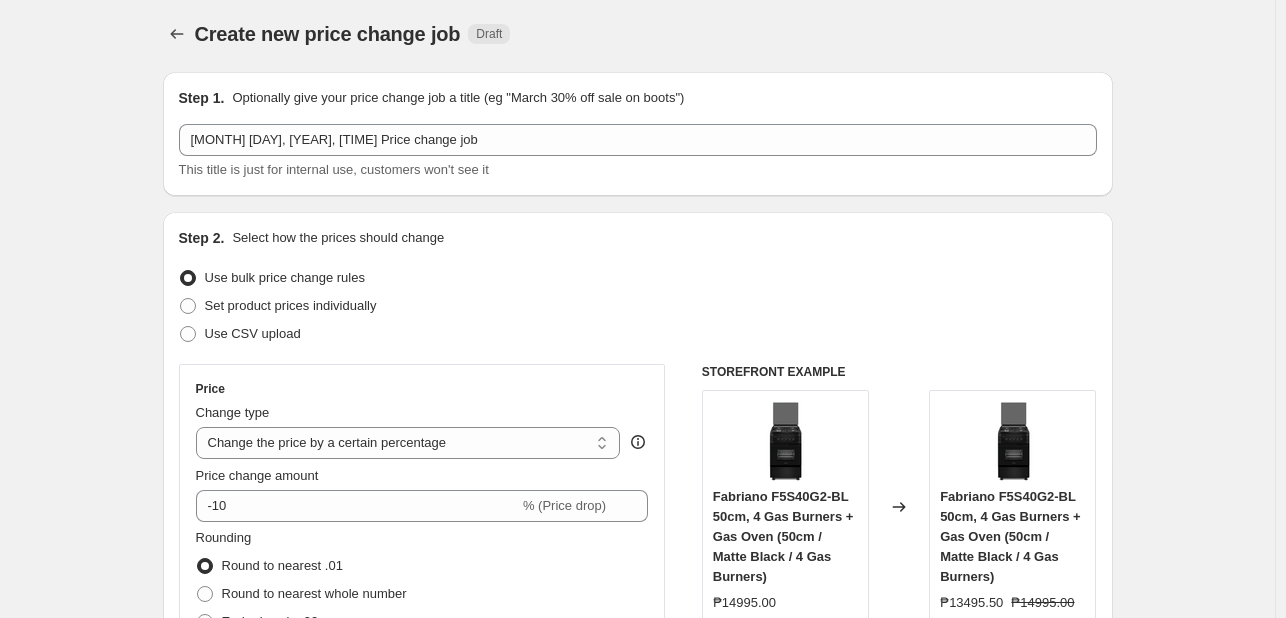 scroll, scrollTop: 0, scrollLeft: 0, axis: both 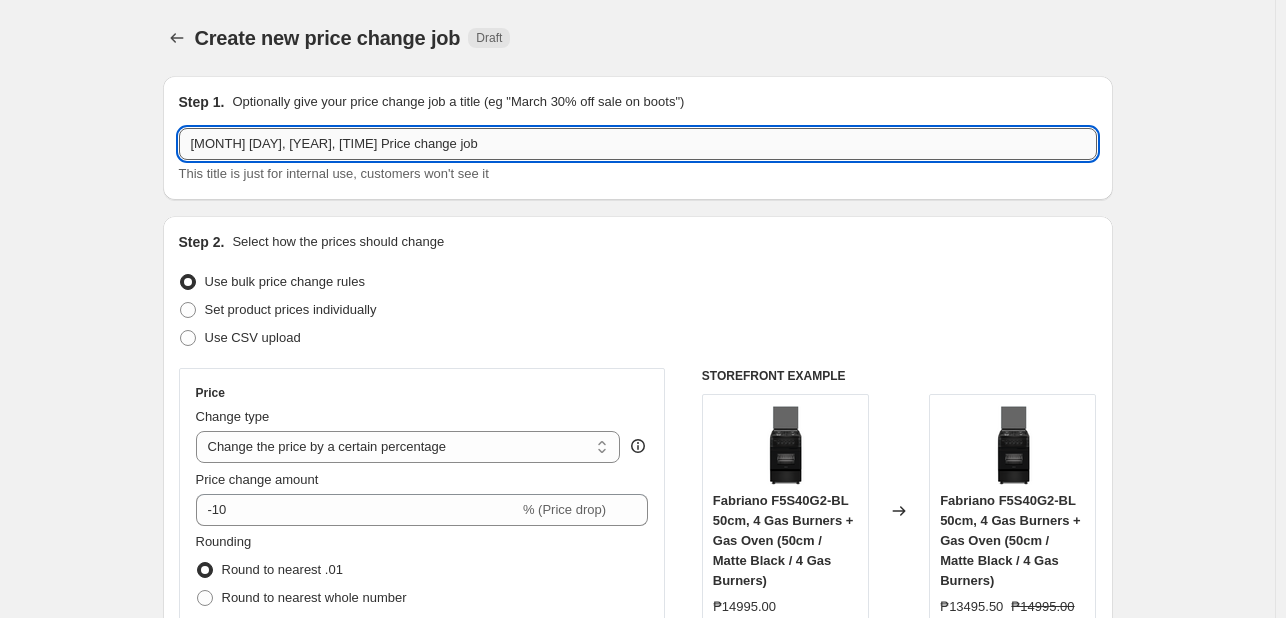 click on "Aug 4, 2025, 1:02:59 PM Price change job" at bounding box center [638, 144] 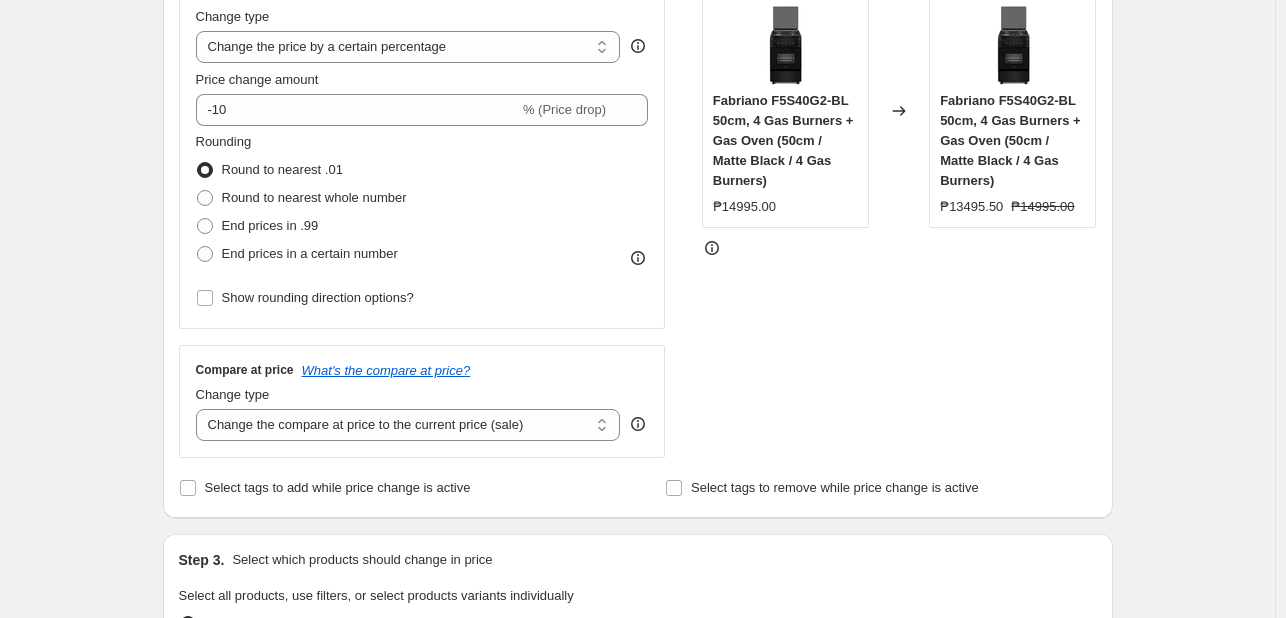 scroll, scrollTop: 100, scrollLeft: 0, axis: vertical 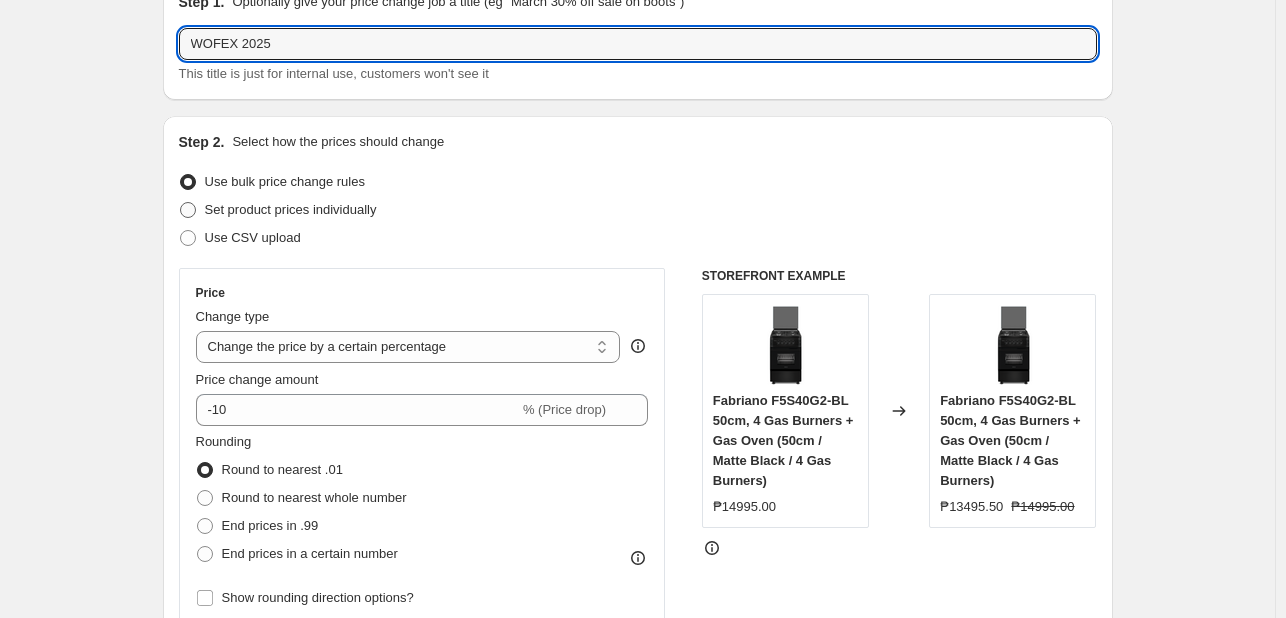 type on "WOFEX 2025" 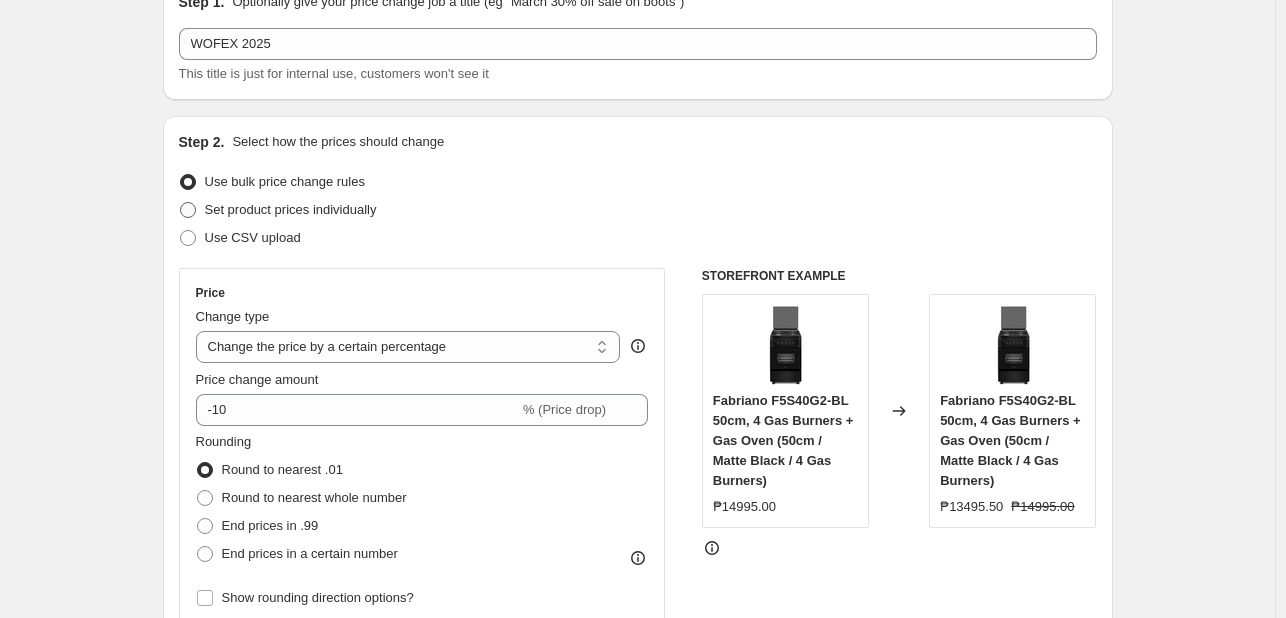 click on "Set product prices individually" at bounding box center [291, 209] 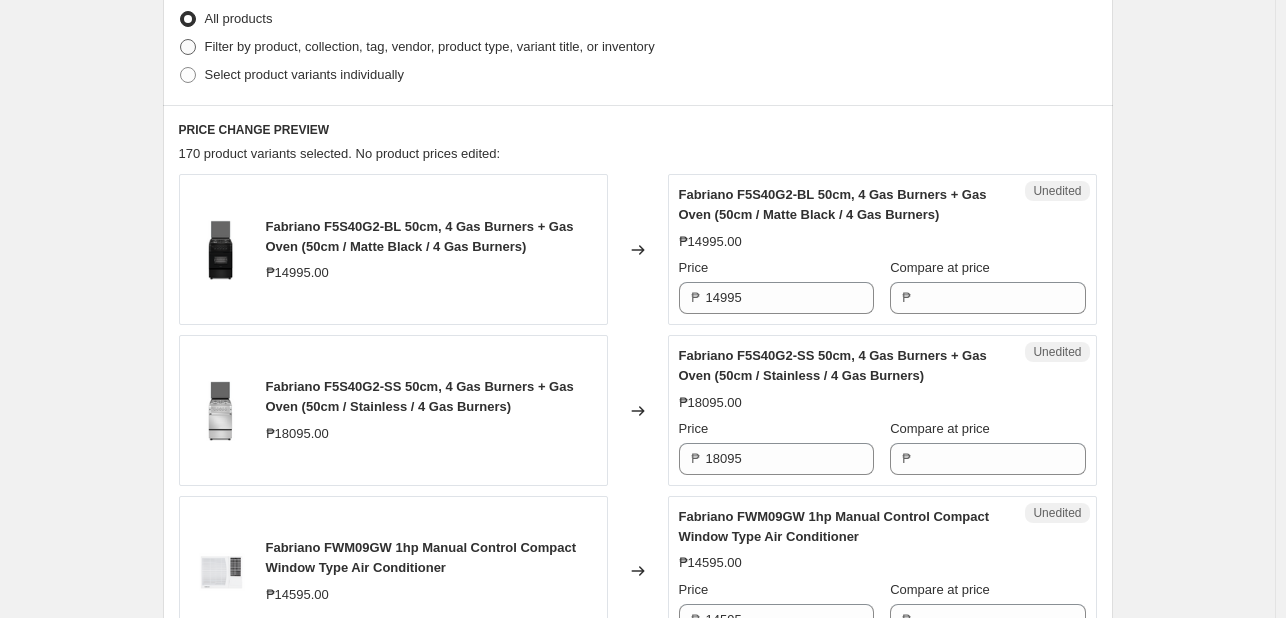 scroll, scrollTop: 500, scrollLeft: 0, axis: vertical 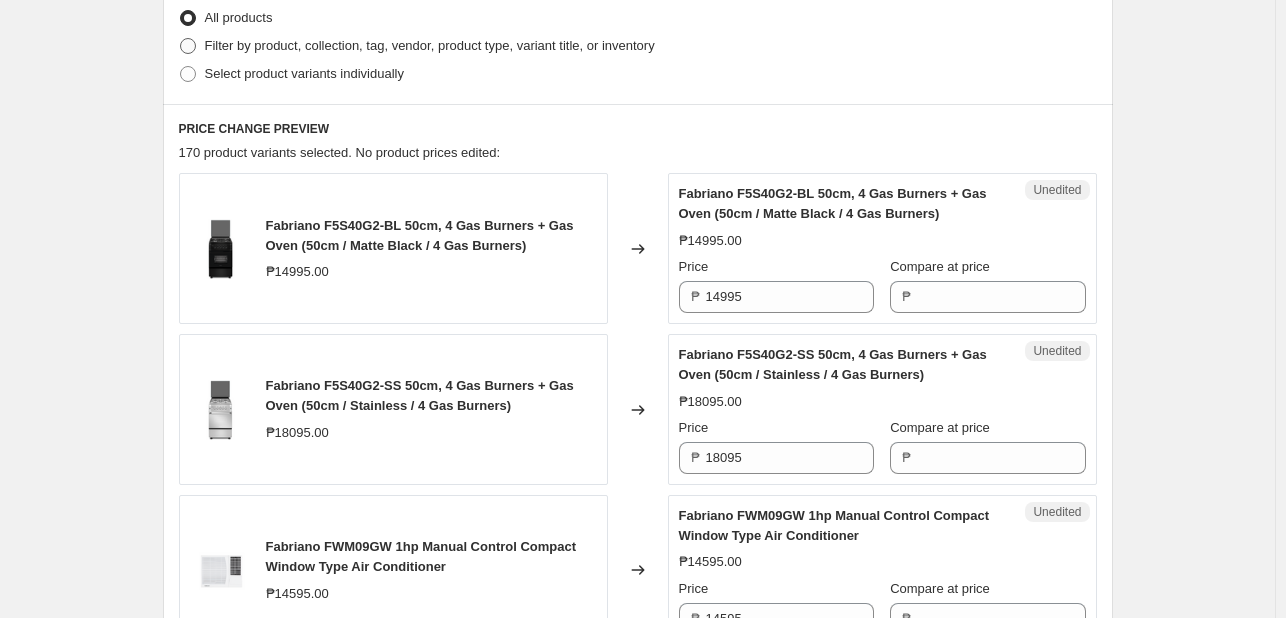 click on "Filter by product, collection, tag, vendor, product type, variant title, or inventory" at bounding box center [417, 46] 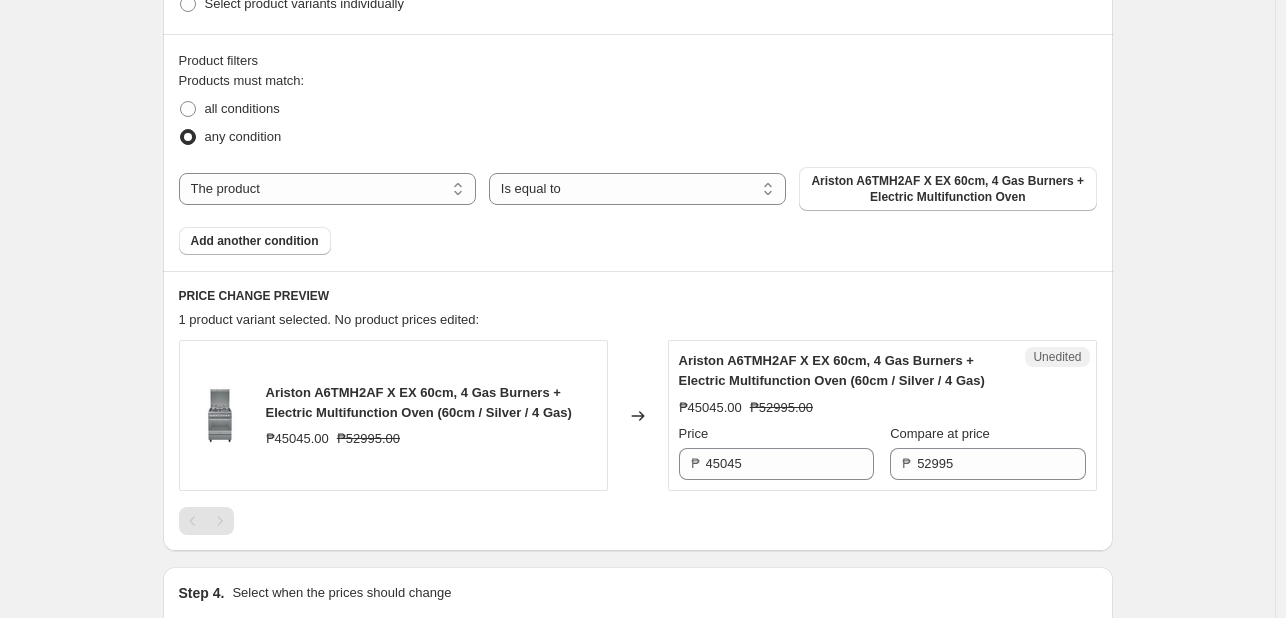scroll, scrollTop: 412, scrollLeft: 0, axis: vertical 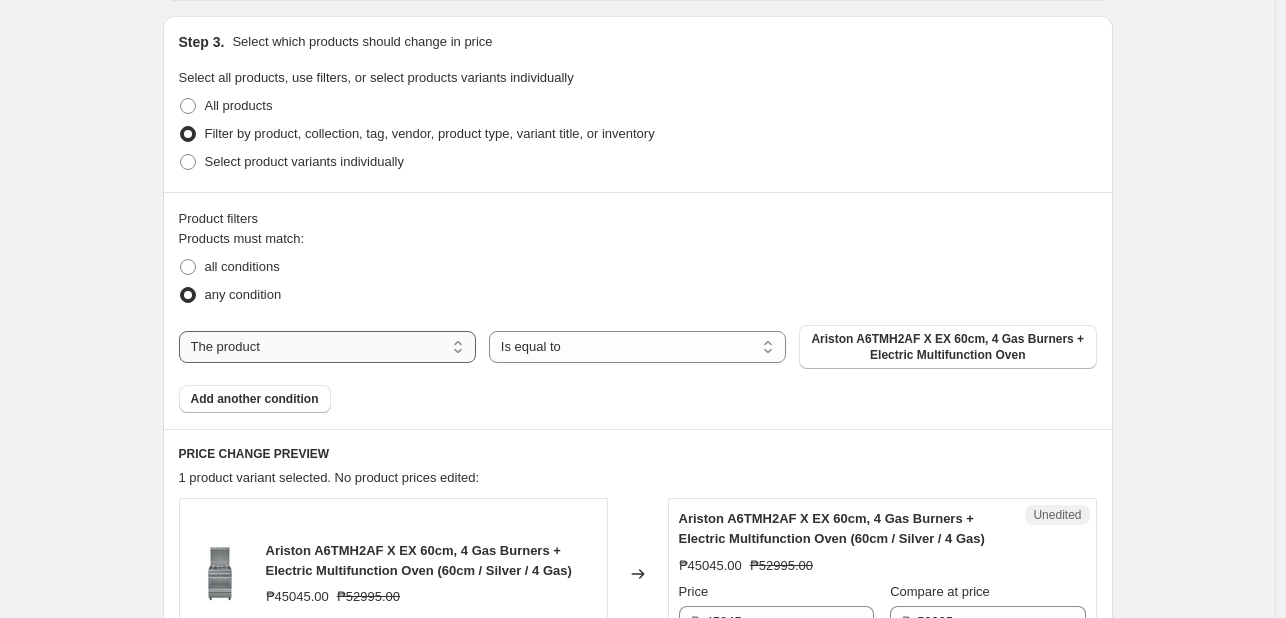 click on "The product The product's collection The product's tag The product's vendor The product's type The product's status The variant's title Inventory quantity" at bounding box center [327, 347] 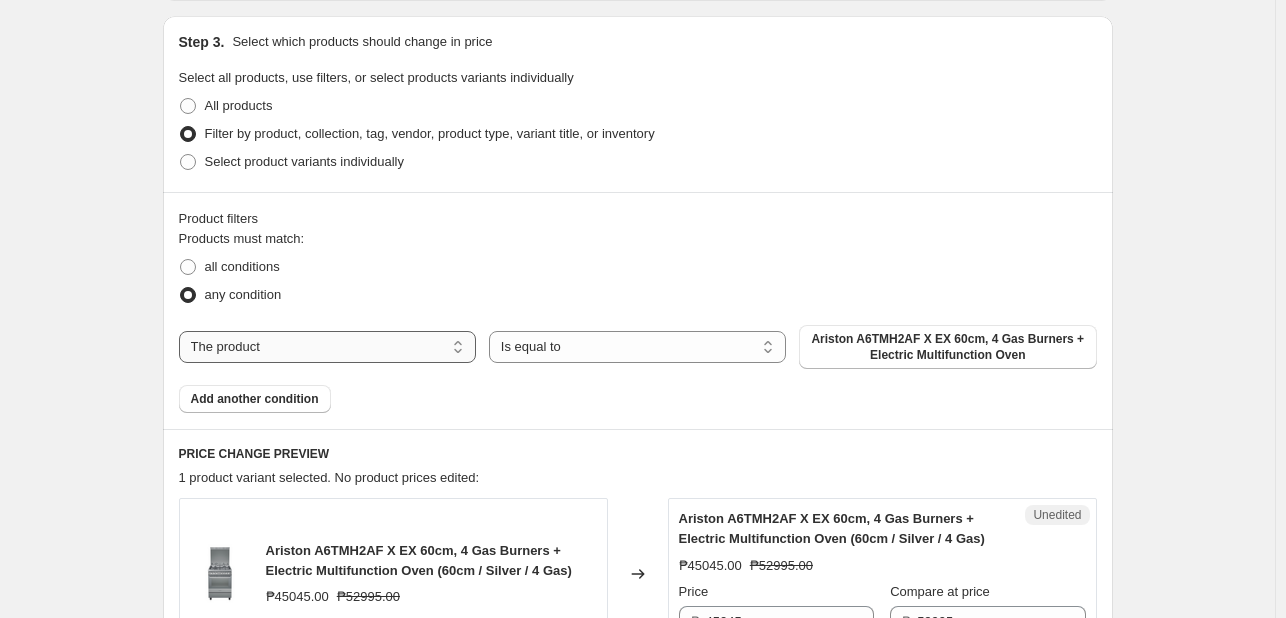 select on "collection" 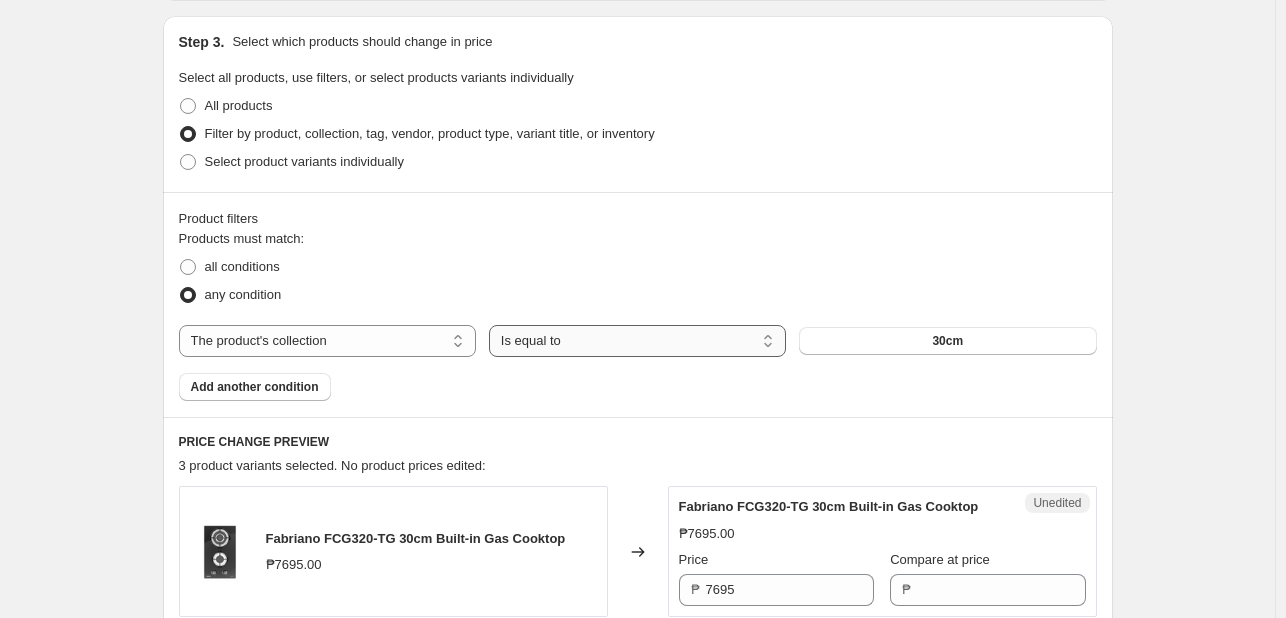 click on "Is equal to Is not equal to" at bounding box center [637, 341] 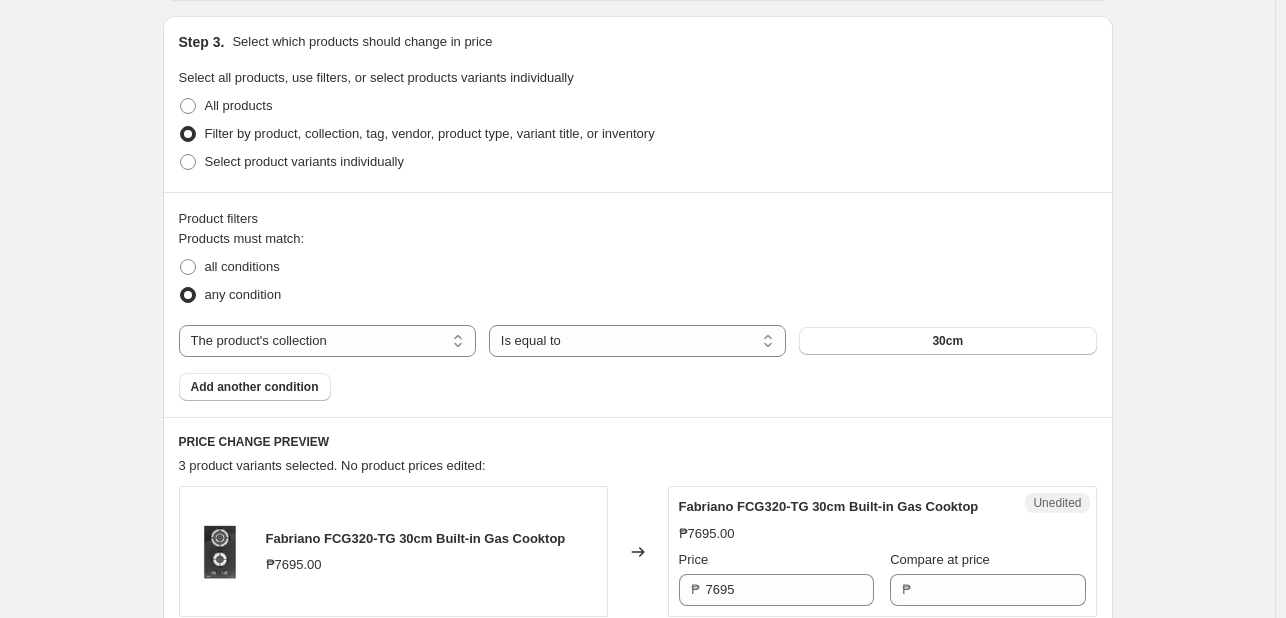 click on "all conditions" at bounding box center [638, 267] 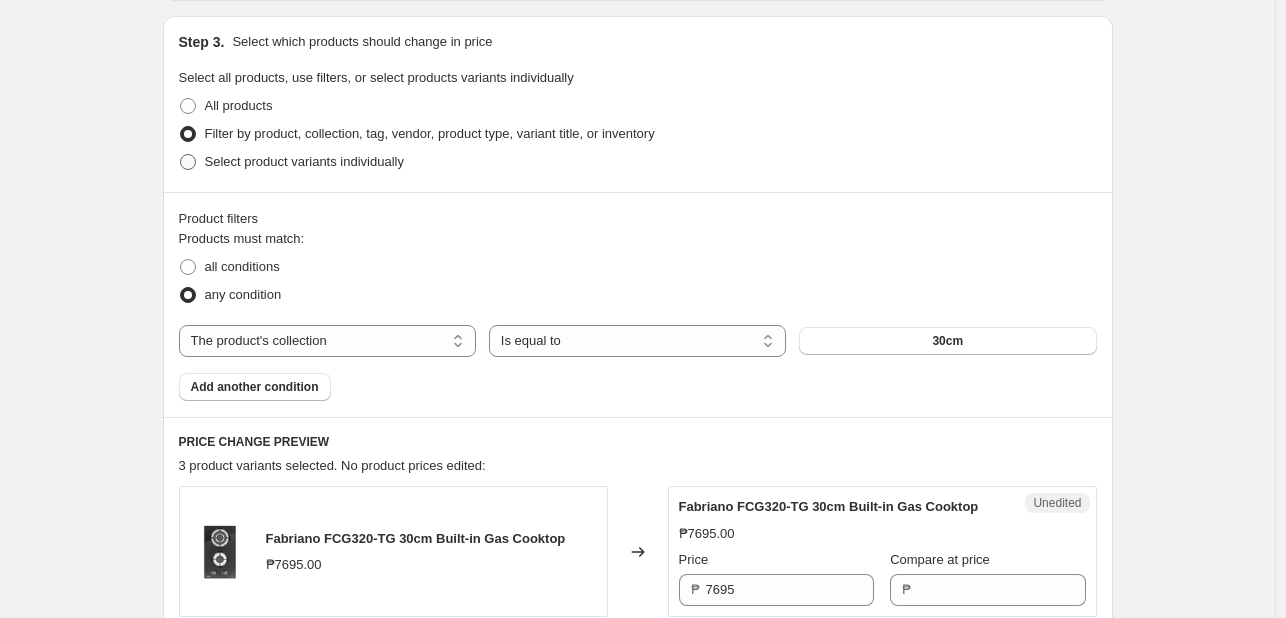 click on "Select product variants individually" at bounding box center [304, 161] 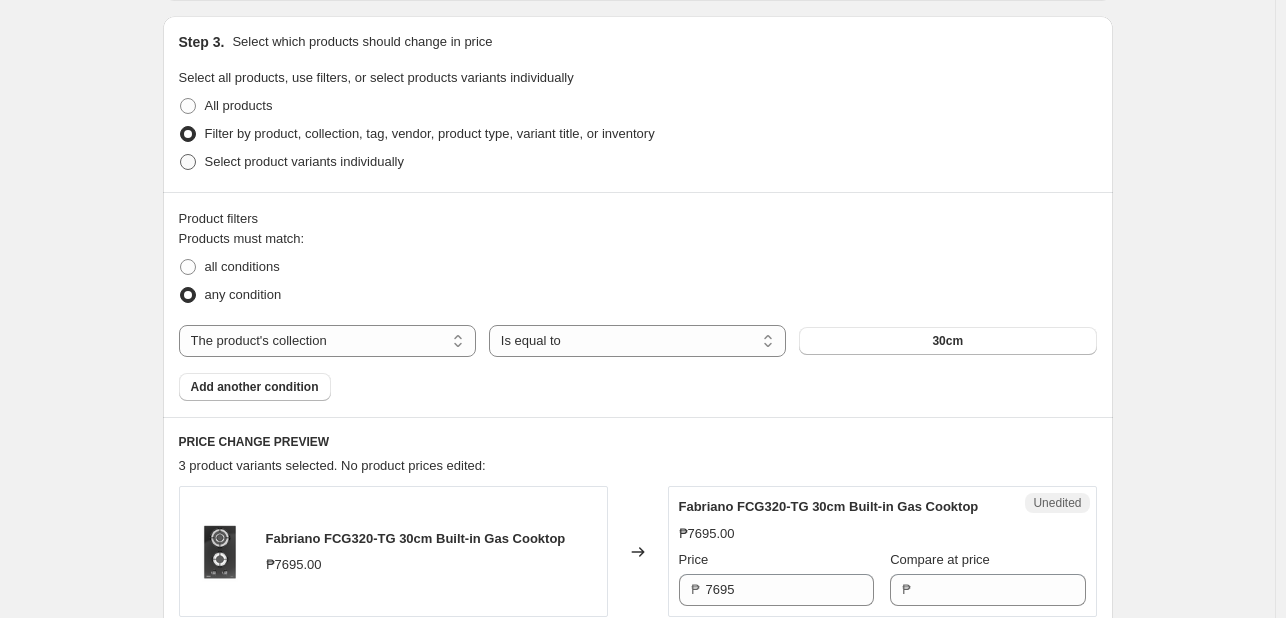 radio on "true" 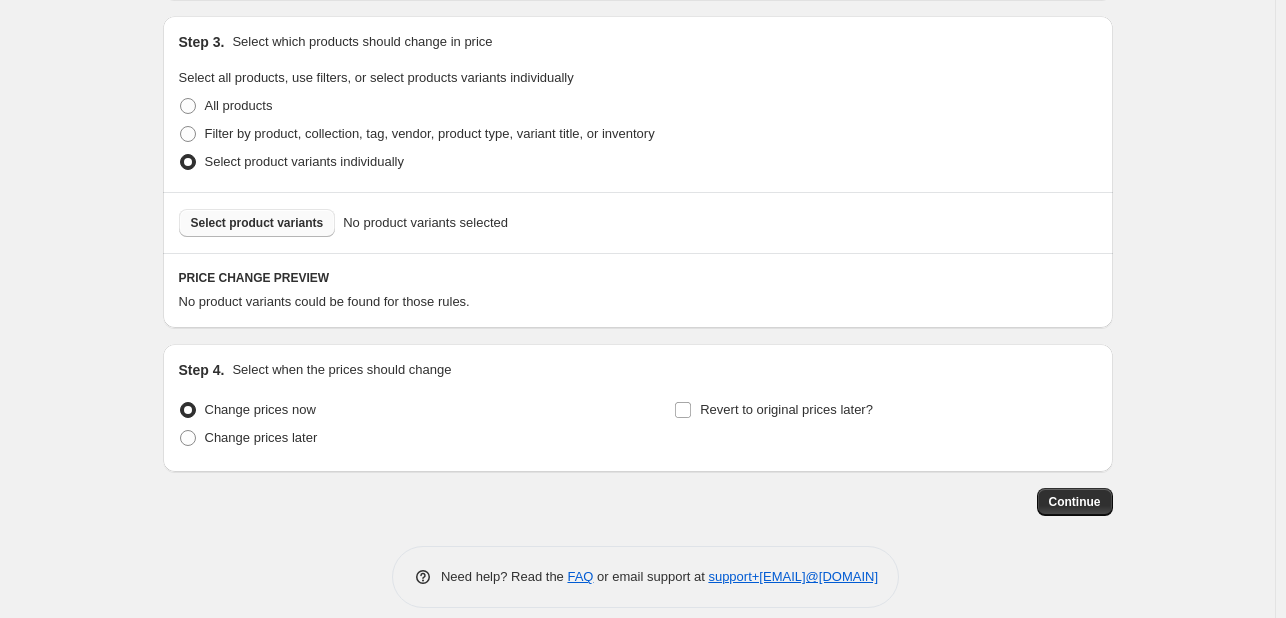 click on "Select product variants" at bounding box center (257, 223) 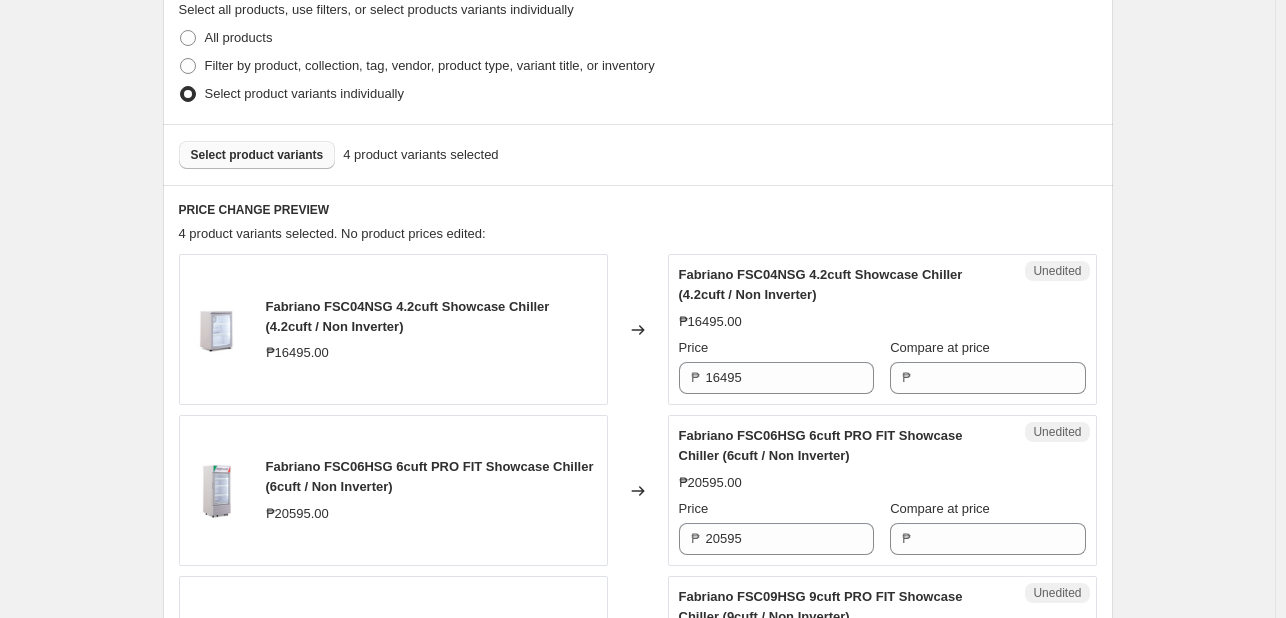 scroll, scrollTop: 512, scrollLeft: 0, axis: vertical 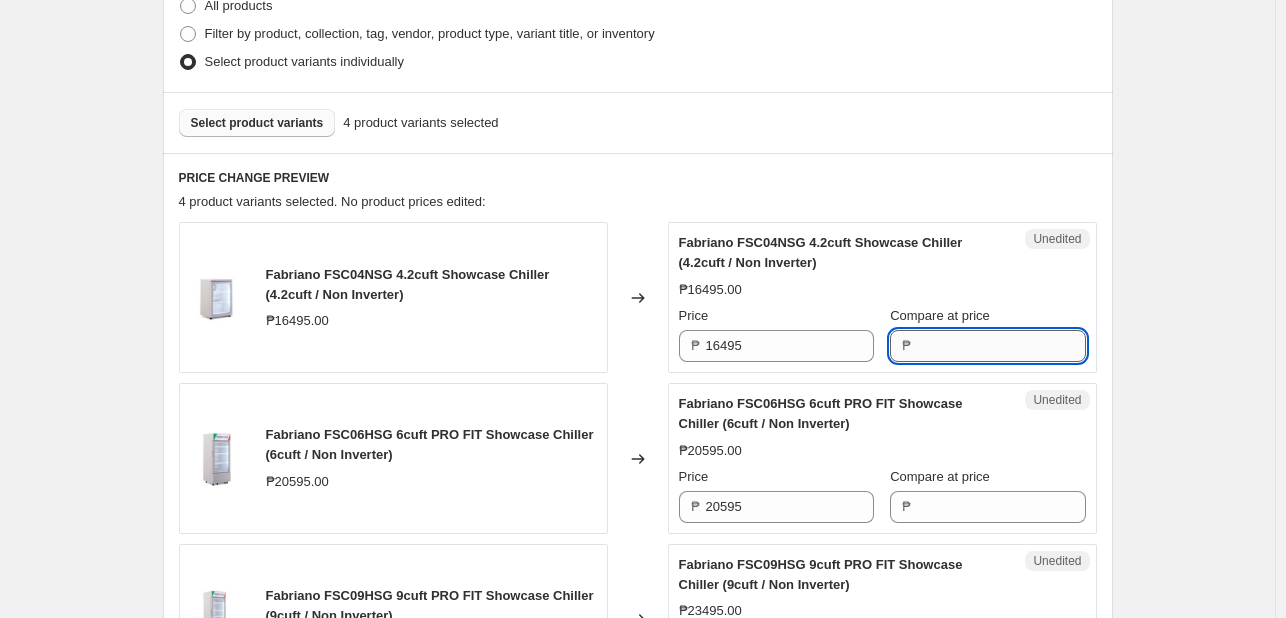click on "Compare at price" at bounding box center (1001, 346) 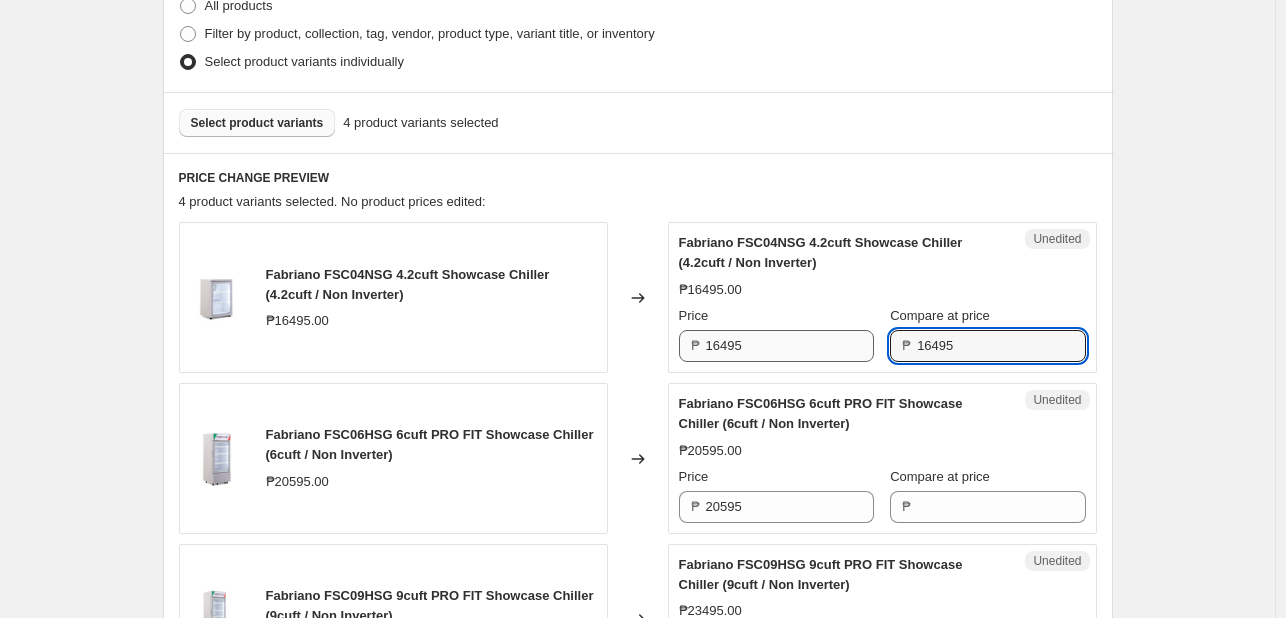 type on "16495" 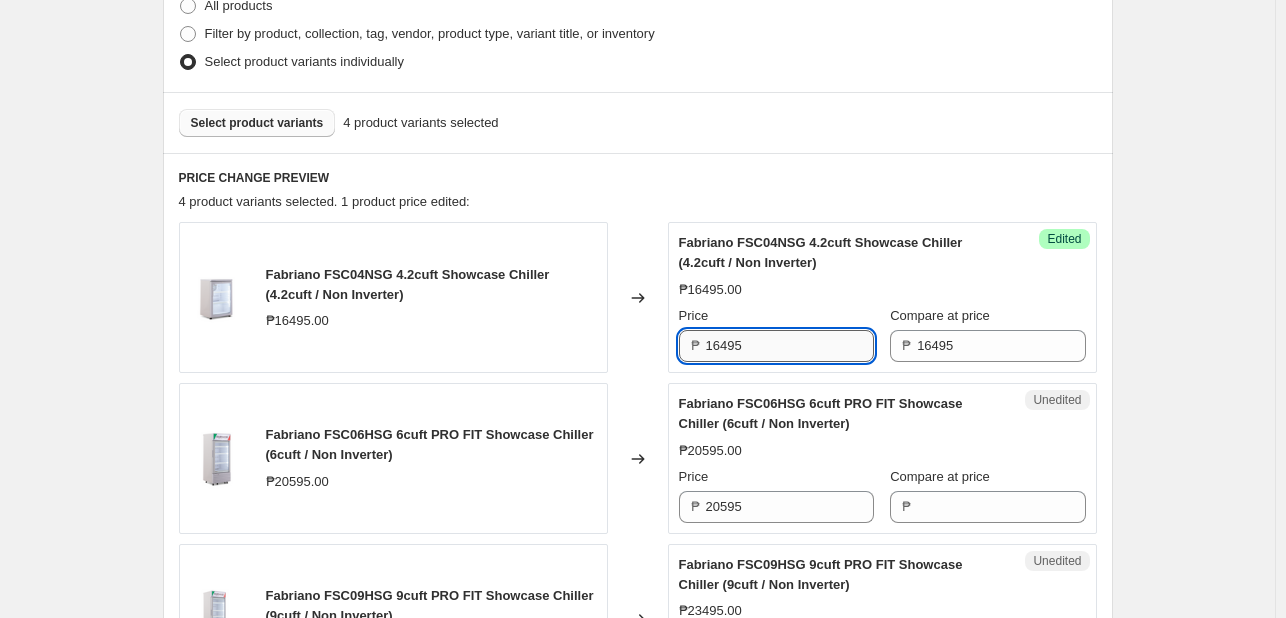 click on "16495" at bounding box center [790, 346] 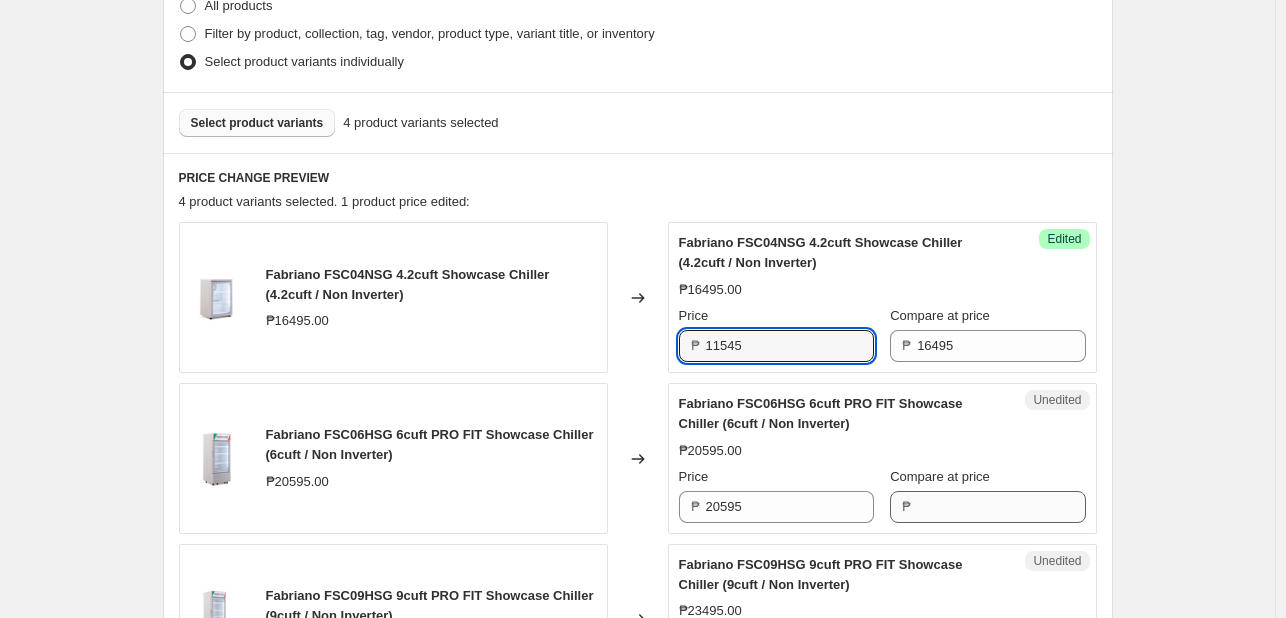 type on "11545" 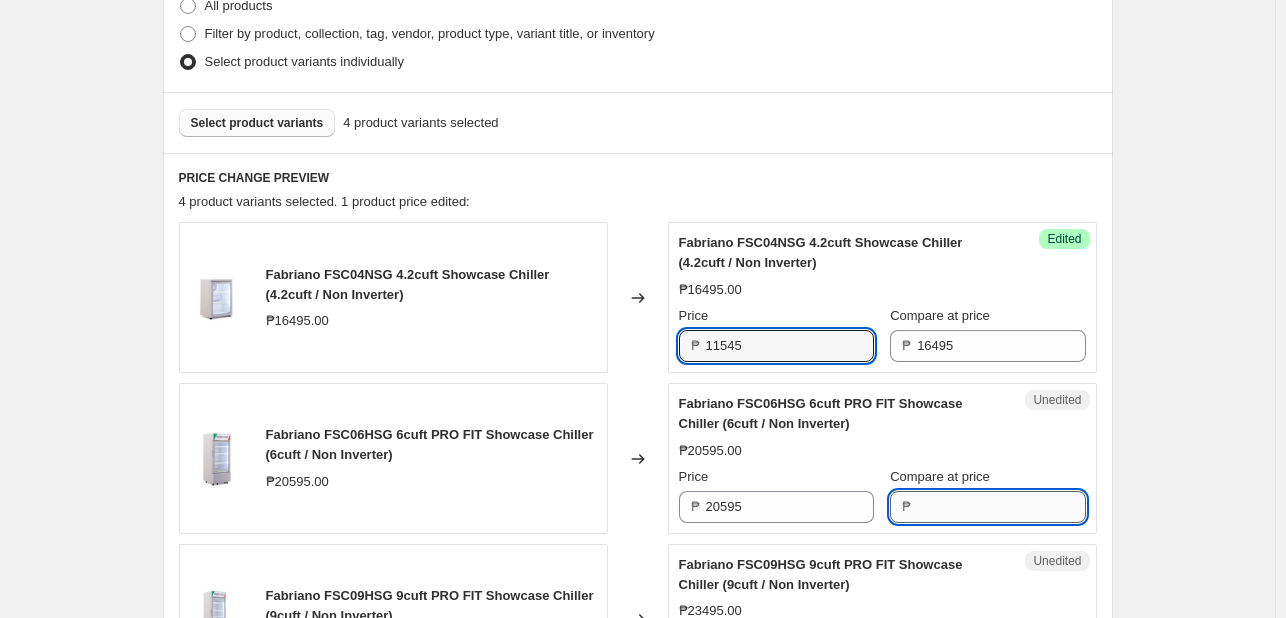 click on "Compare at price" at bounding box center (1001, 507) 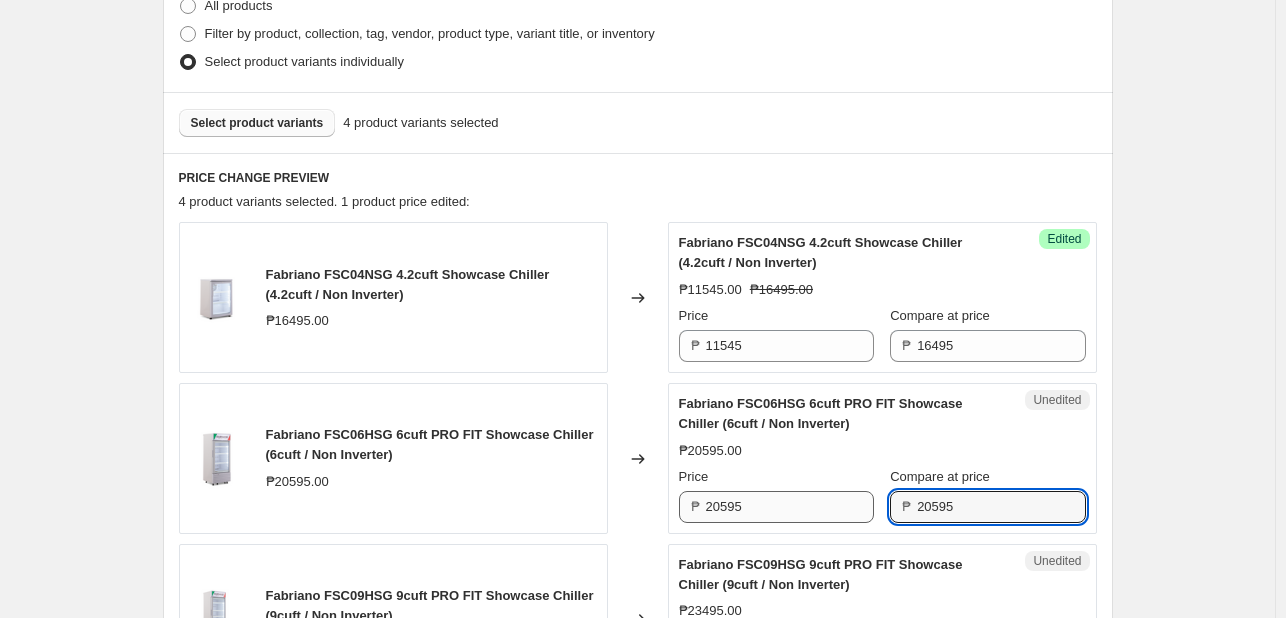 type on "20595" 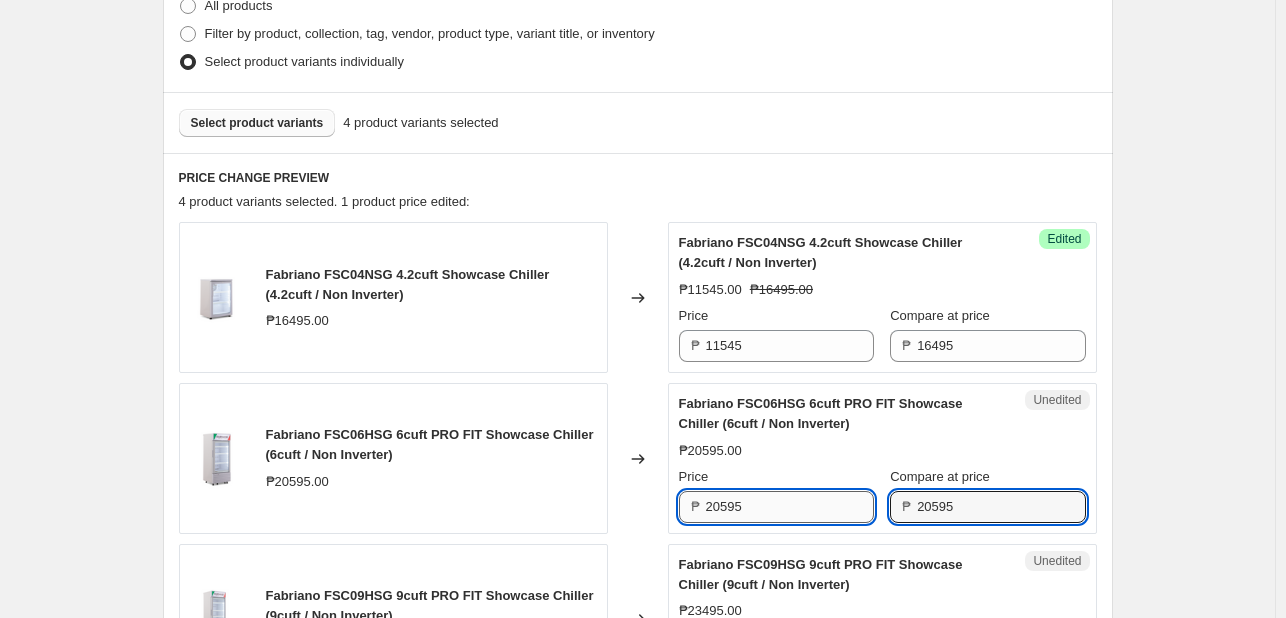 click on "20595" at bounding box center (790, 507) 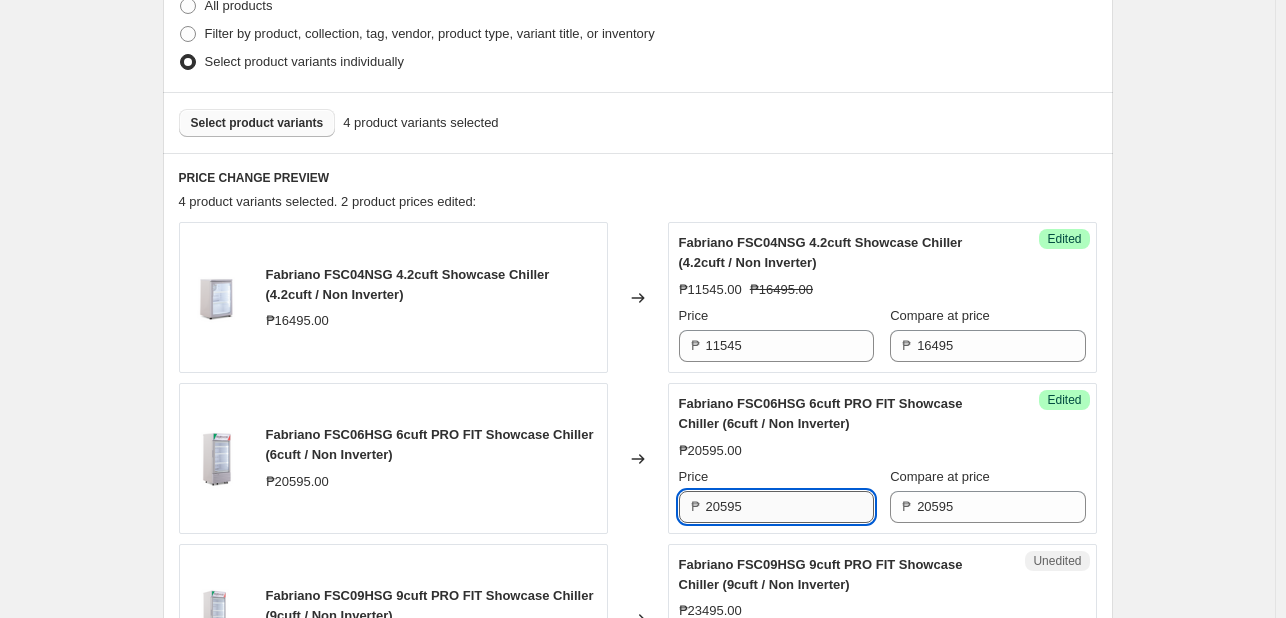 click on "20595" at bounding box center [790, 507] 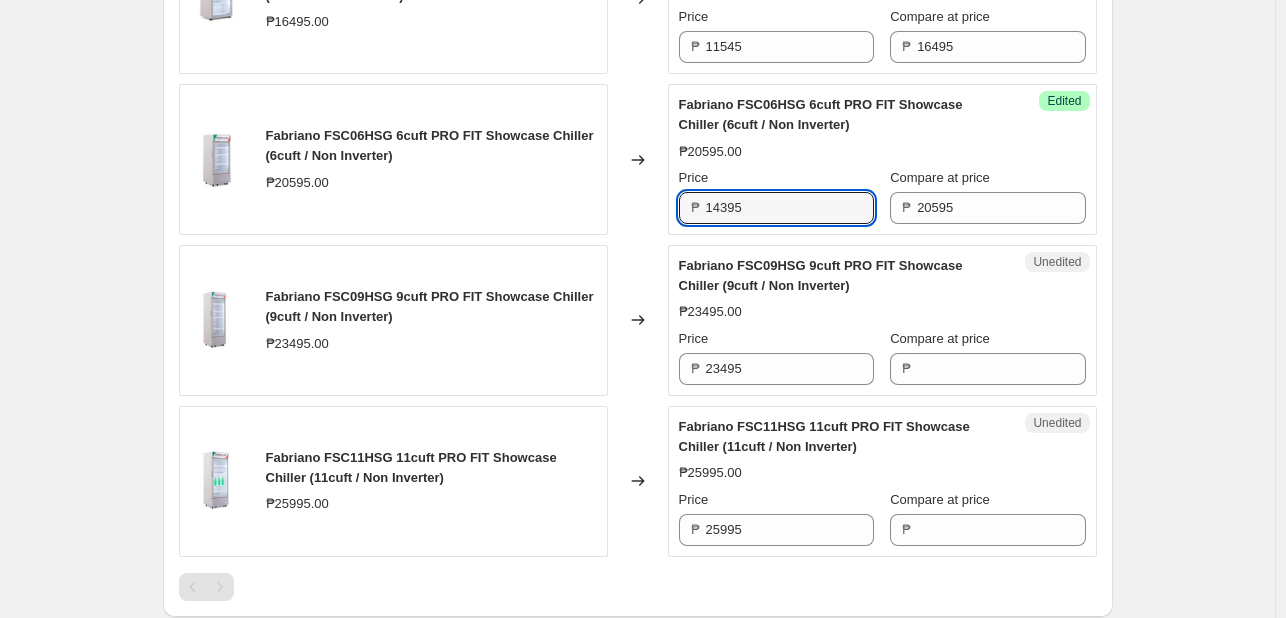 scroll, scrollTop: 812, scrollLeft: 0, axis: vertical 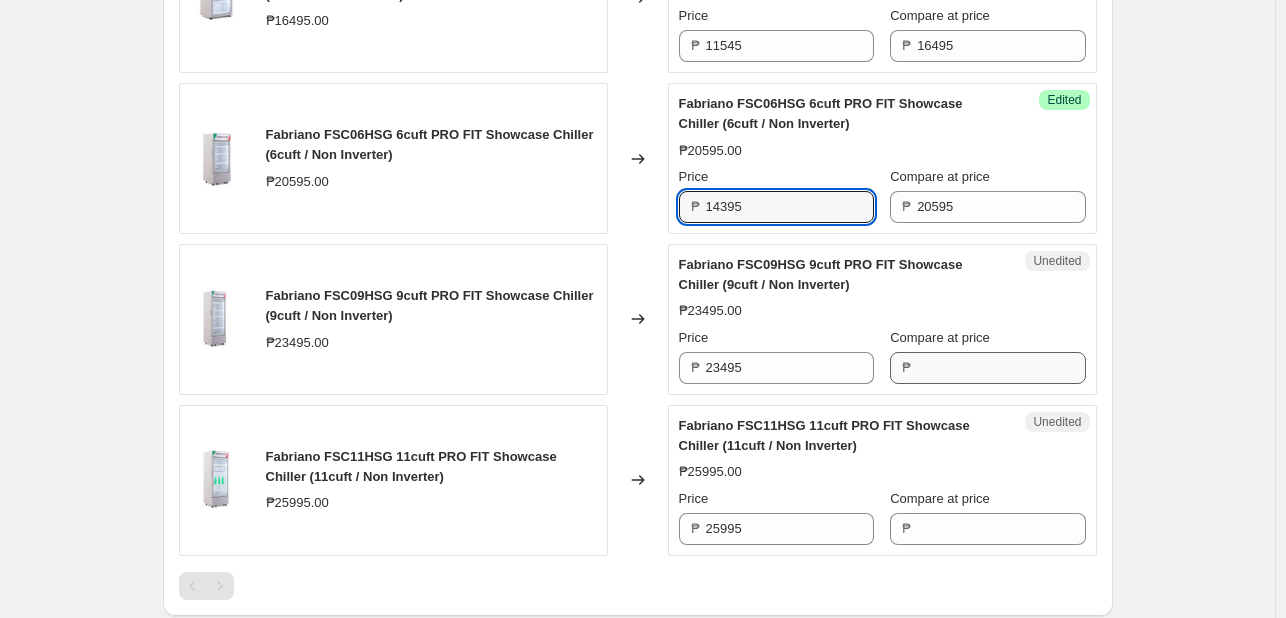 type on "14395" 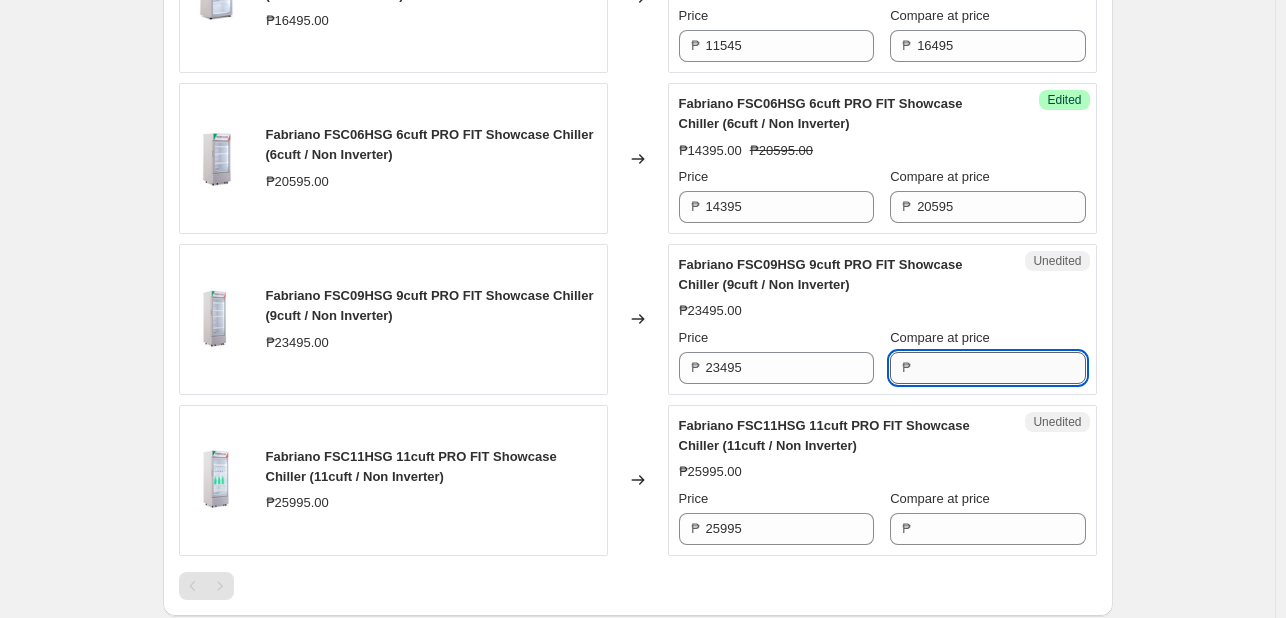 click on "Compare at price" at bounding box center (1001, 368) 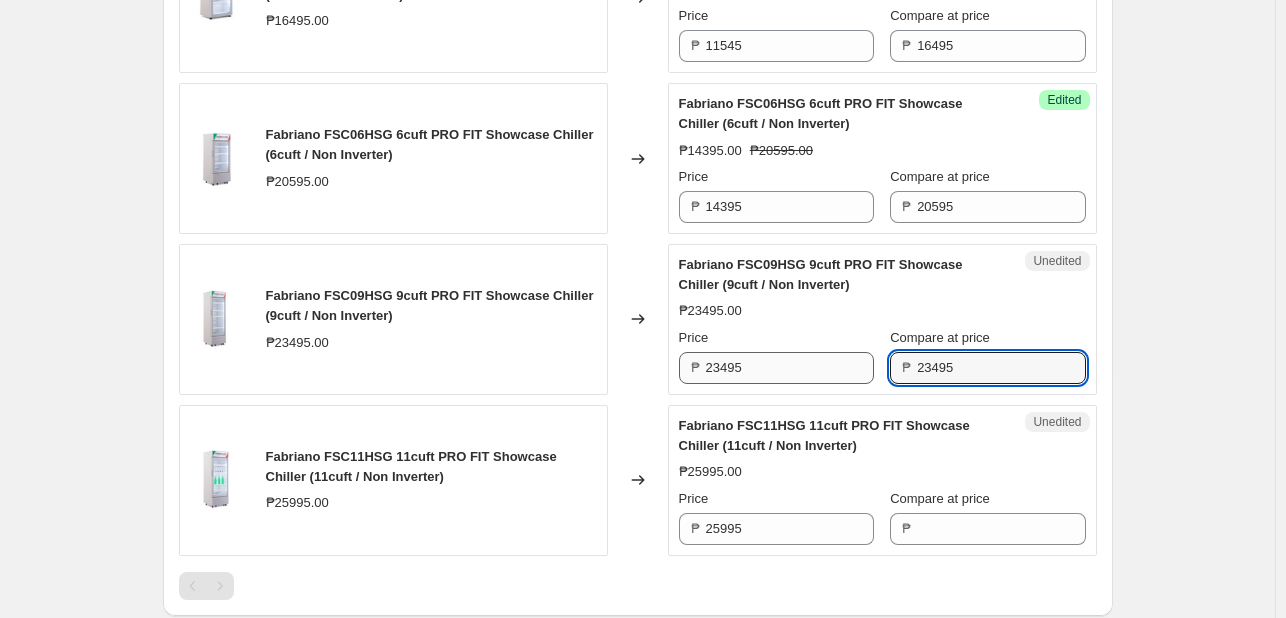 type on "23495" 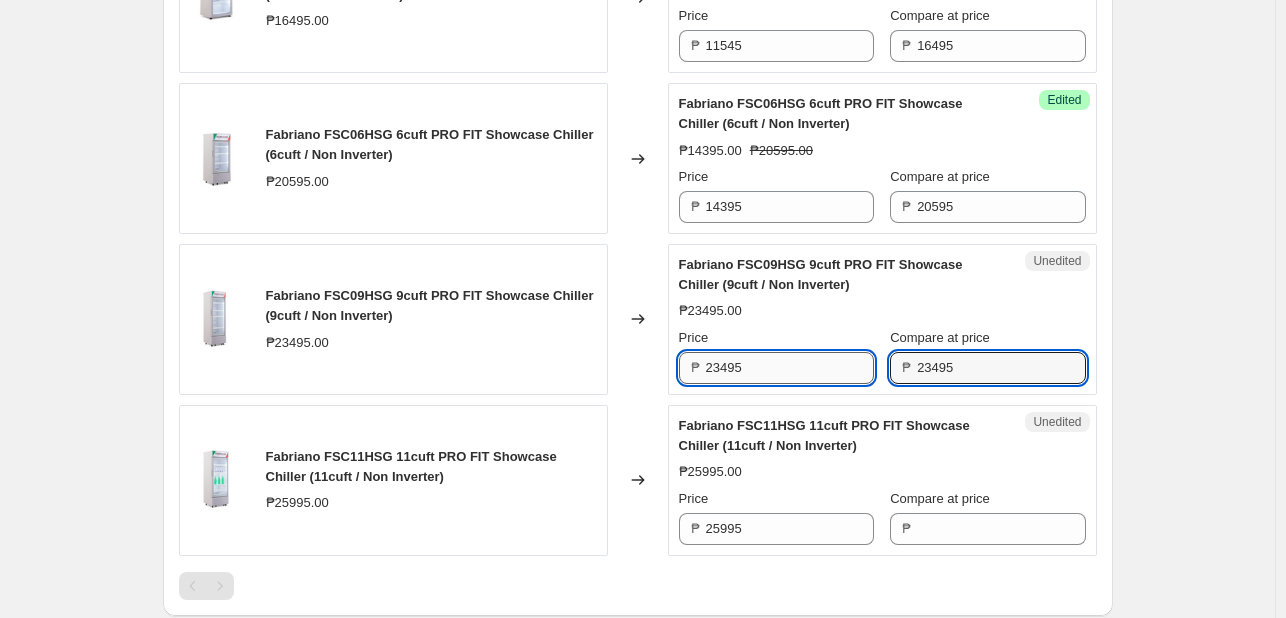 click on "23495" at bounding box center (790, 368) 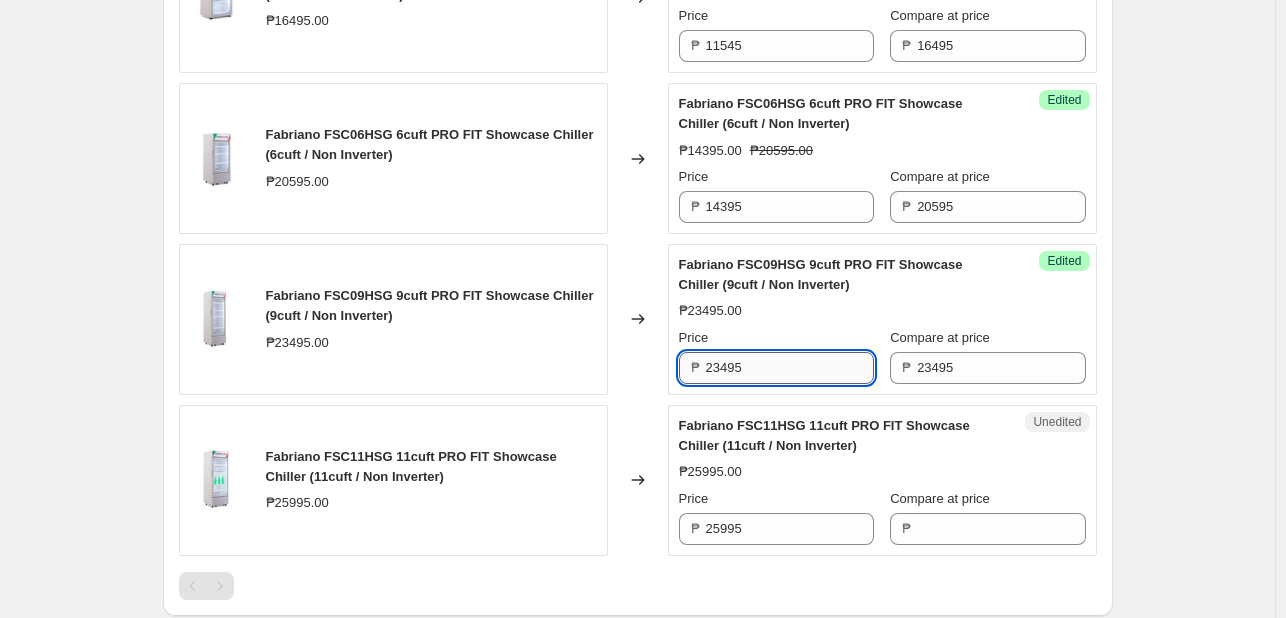 click on "23495" at bounding box center [790, 368] 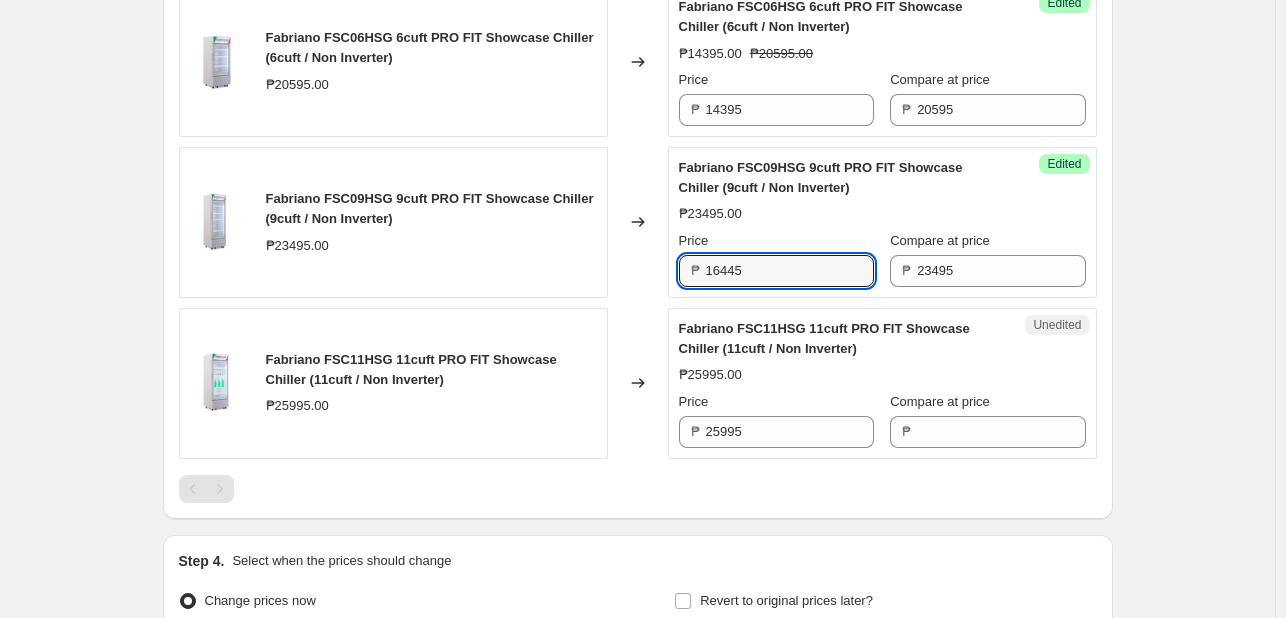 scroll, scrollTop: 912, scrollLeft: 0, axis: vertical 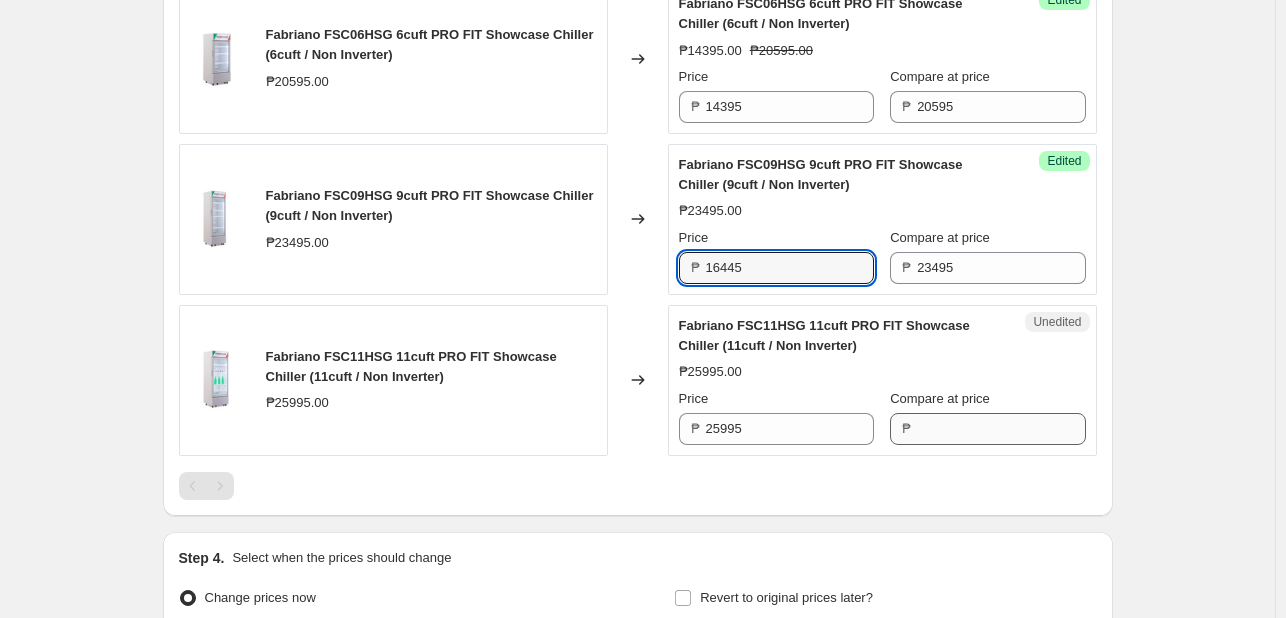 type on "16445" 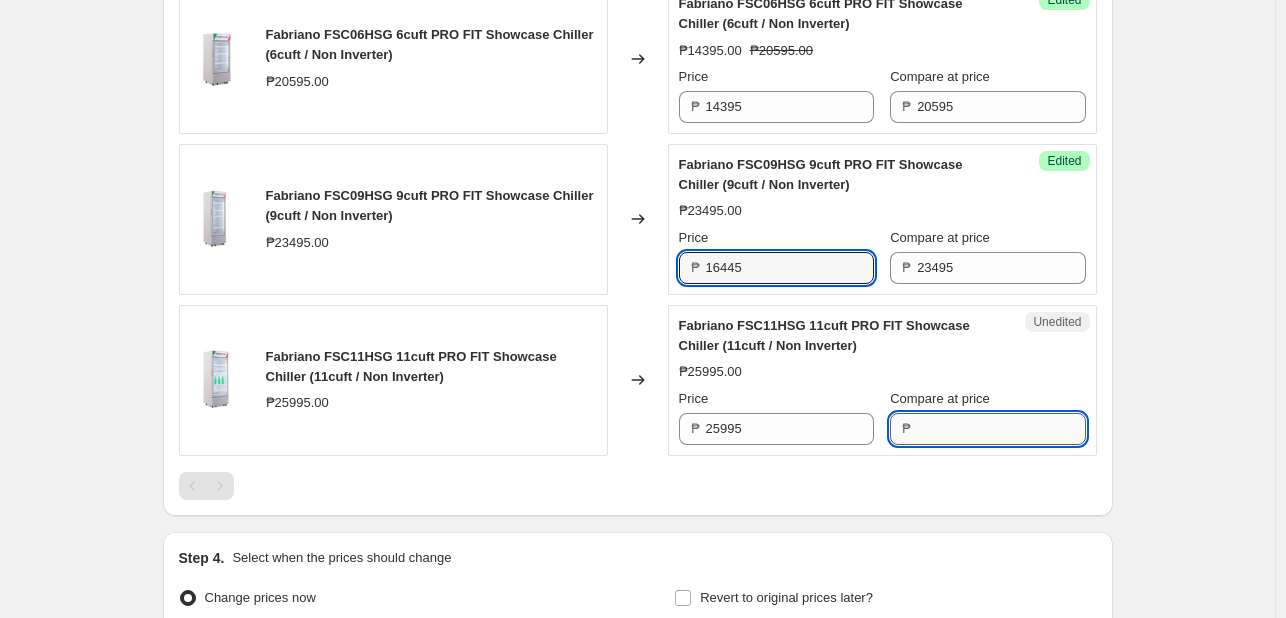 click on "Compare at price" at bounding box center [1001, 429] 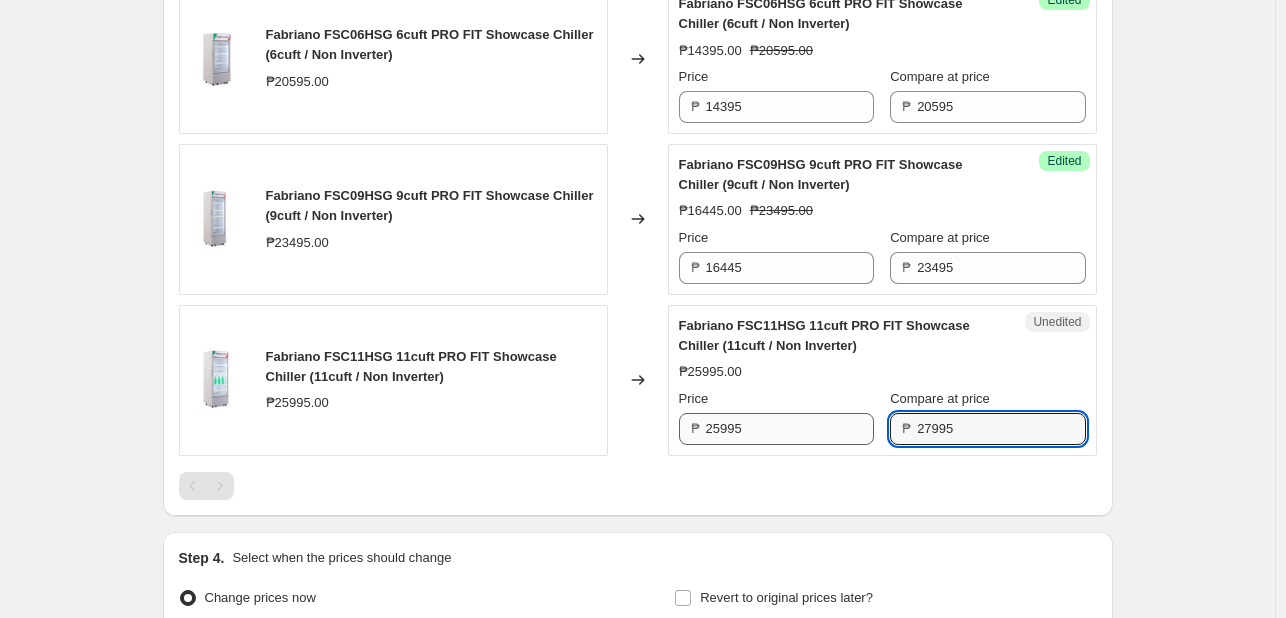 type on "27995" 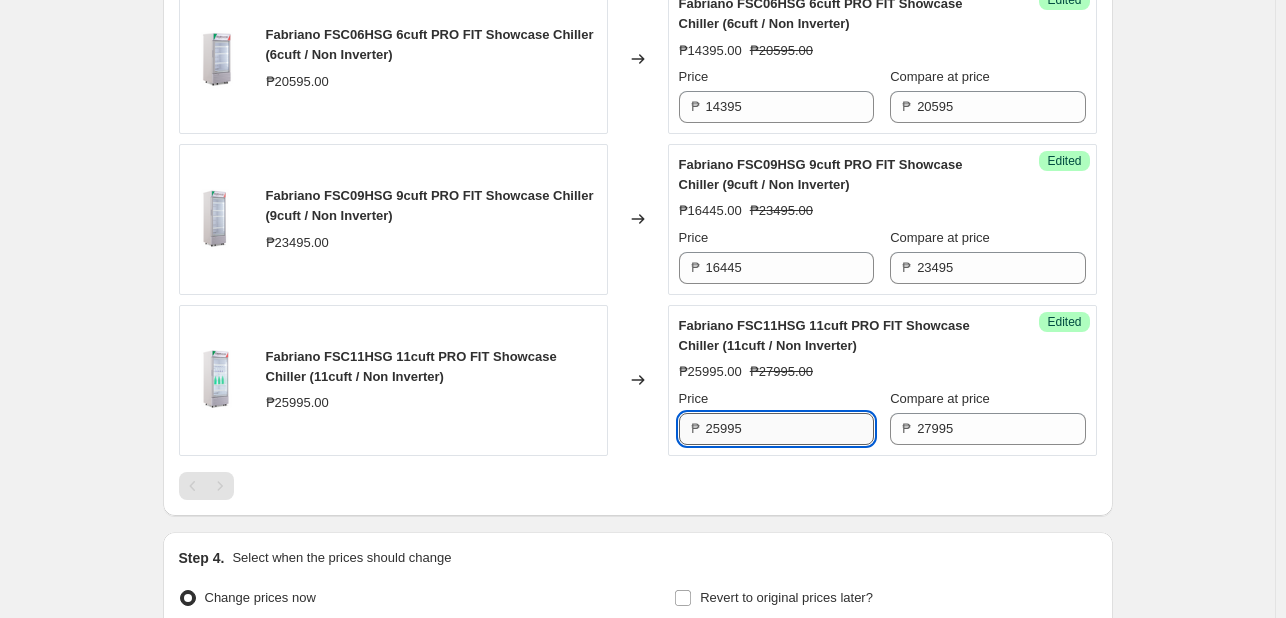 click on "25995" at bounding box center [790, 429] 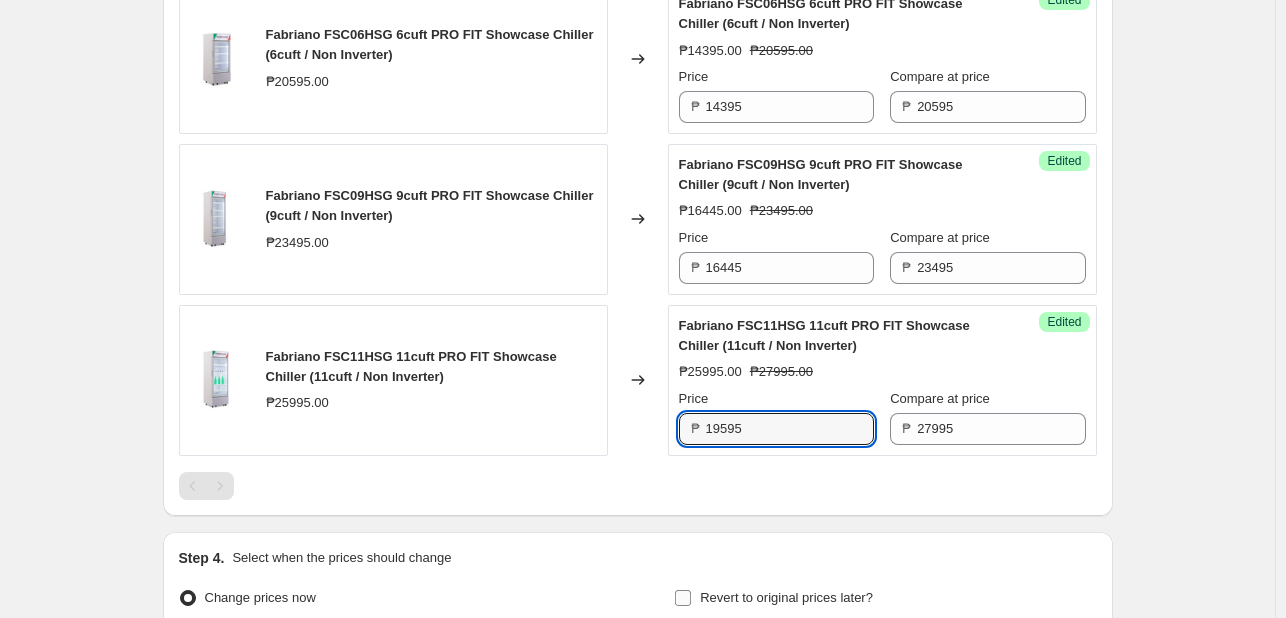 type on "19595" 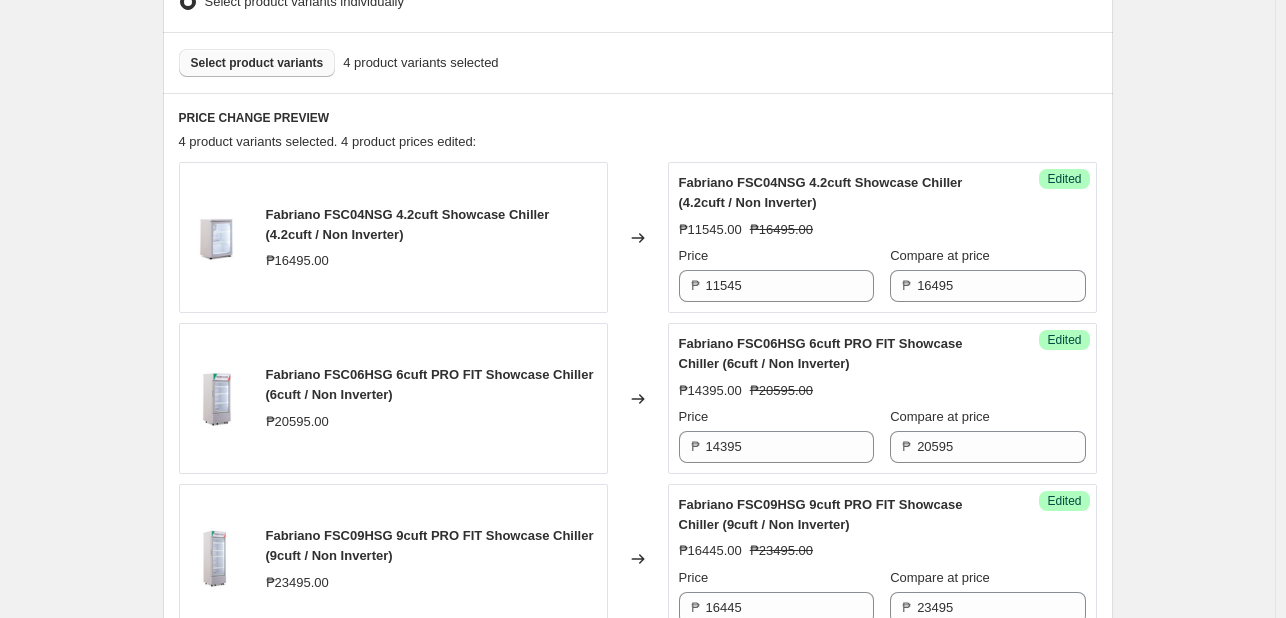 scroll, scrollTop: 417, scrollLeft: 0, axis: vertical 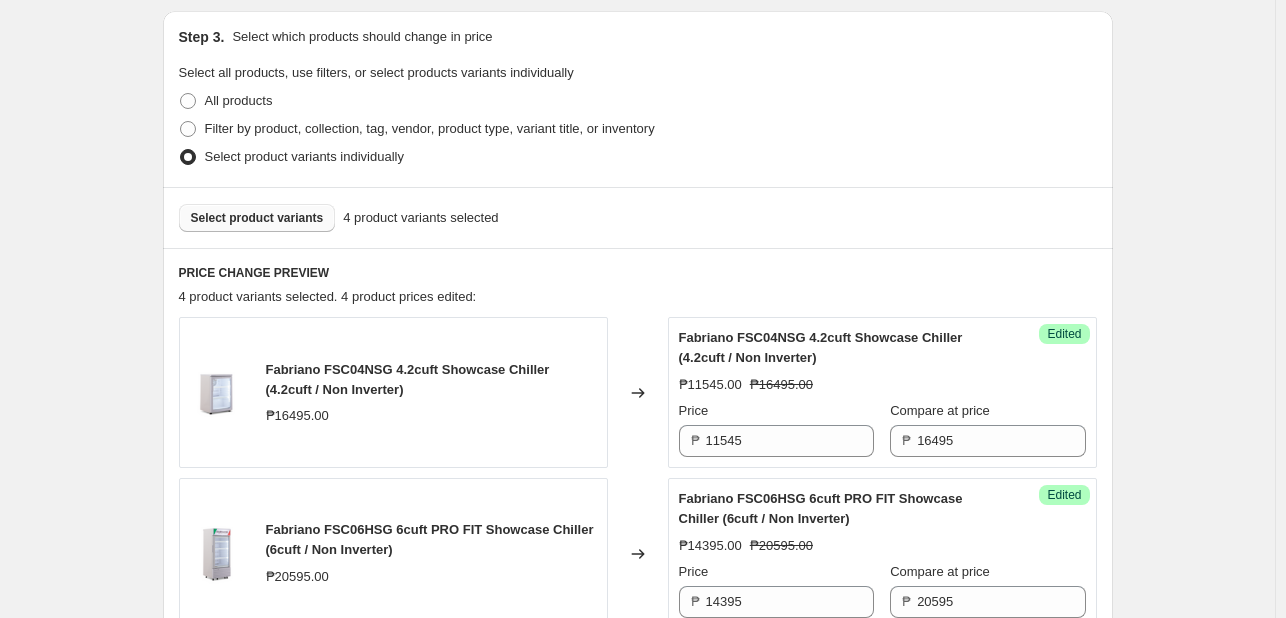 click on "Select product variants" at bounding box center [257, 218] 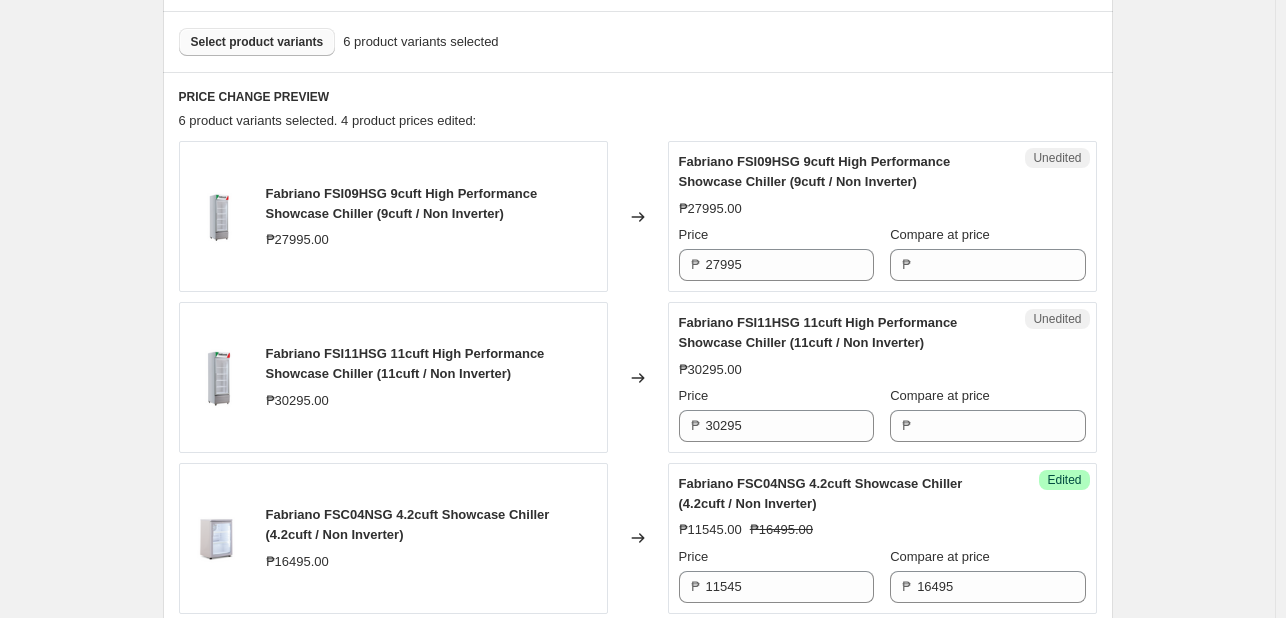 scroll, scrollTop: 717, scrollLeft: 0, axis: vertical 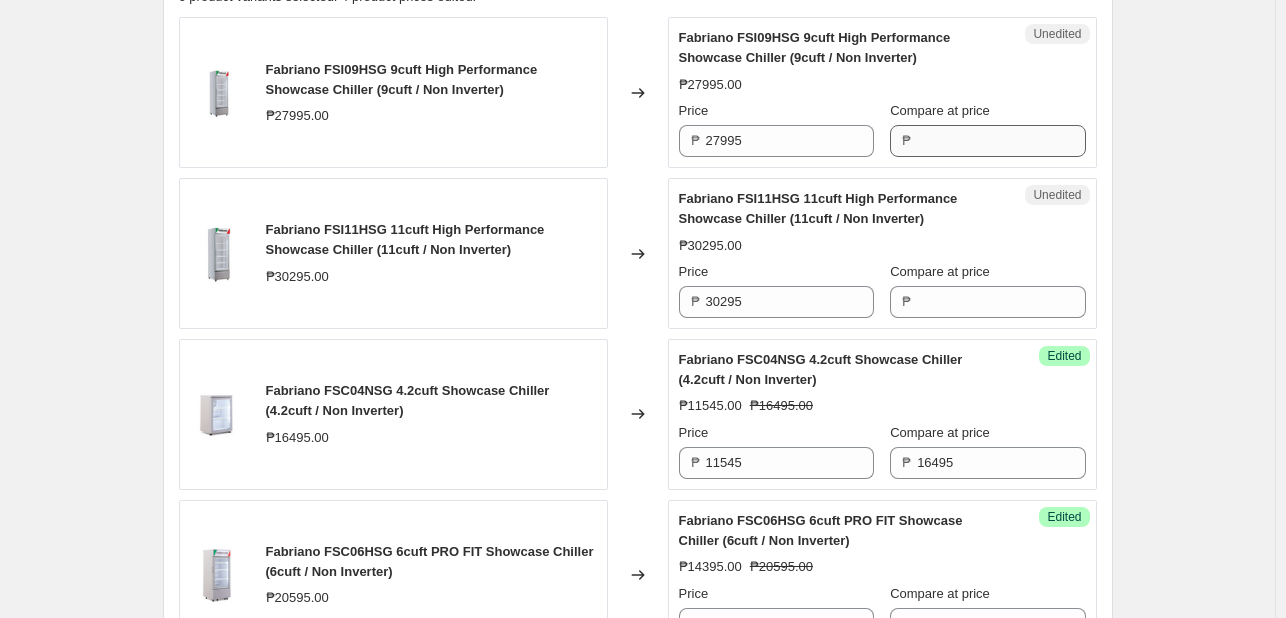 click on "Unedited Fabriano FSI09HSG 9cuft High Performance Showcase Chiller (9cuft / Non Inverter) ₱27995.00 Price ₱ 27995 Compare at price ₱" at bounding box center (882, 92) 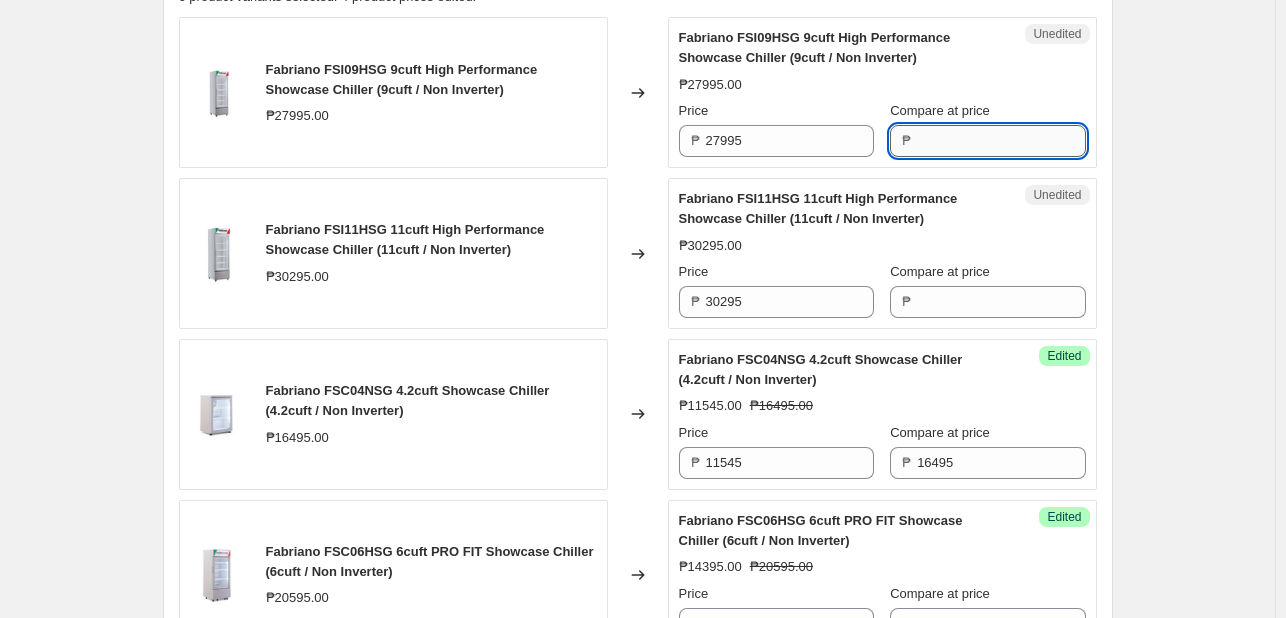 click on "Compare at price" at bounding box center (1001, 141) 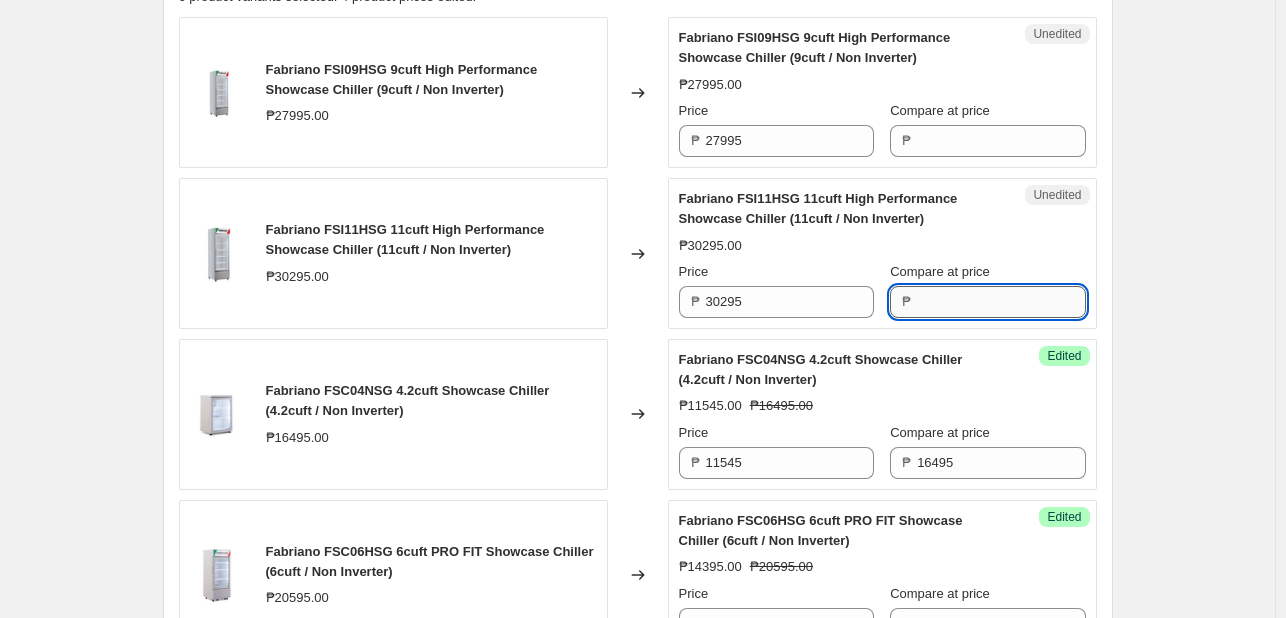 click on "Compare at price" at bounding box center [1001, 302] 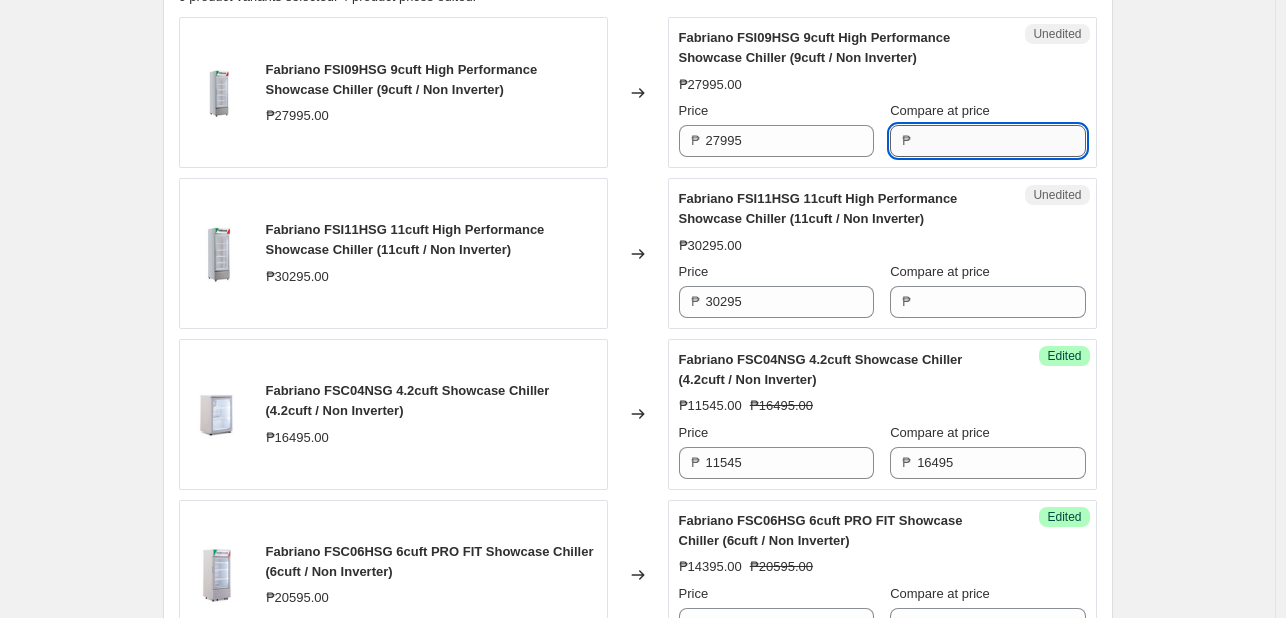 click on "Compare at price" at bounding box center (1001, 141) 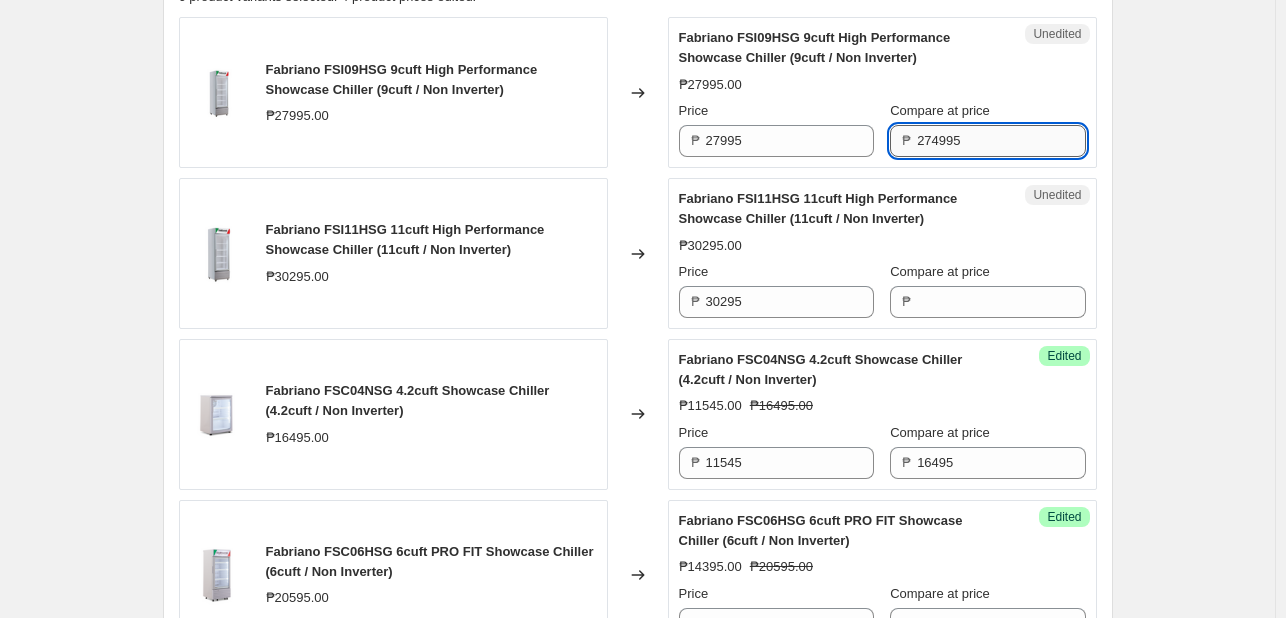 click on "274995" at bounding box center (1001, 141) 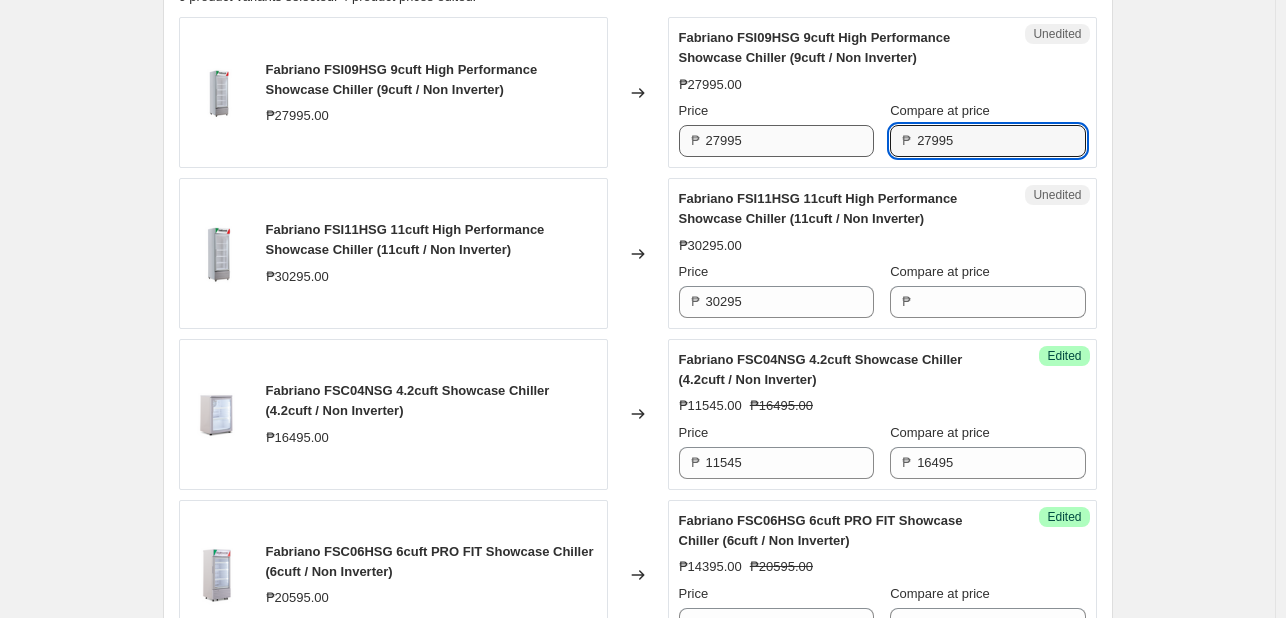 type on "27995" 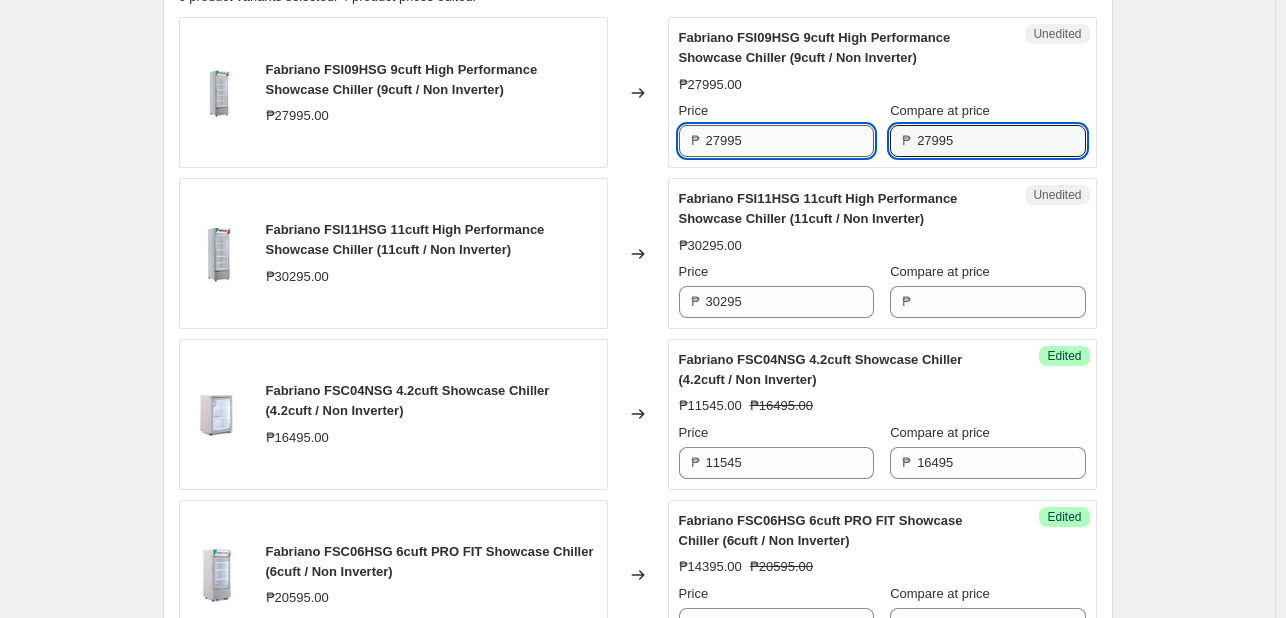 click on "27995" at bounding box center (790, 141) 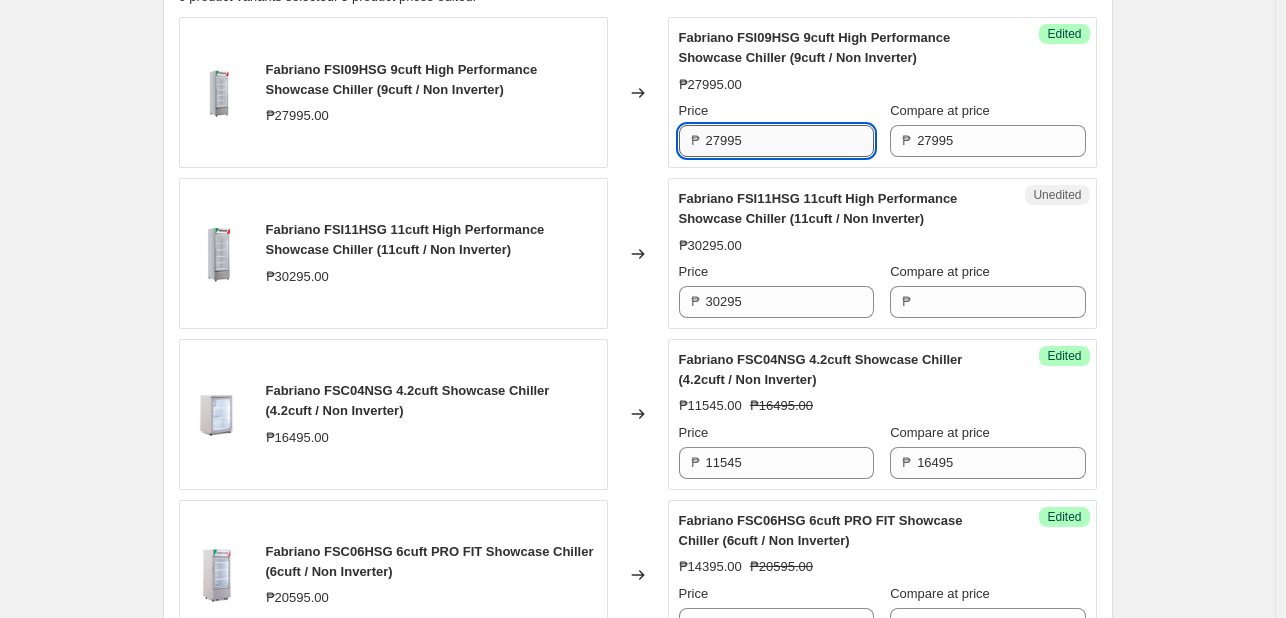 click on "27995" at bounding box center [790, 141] 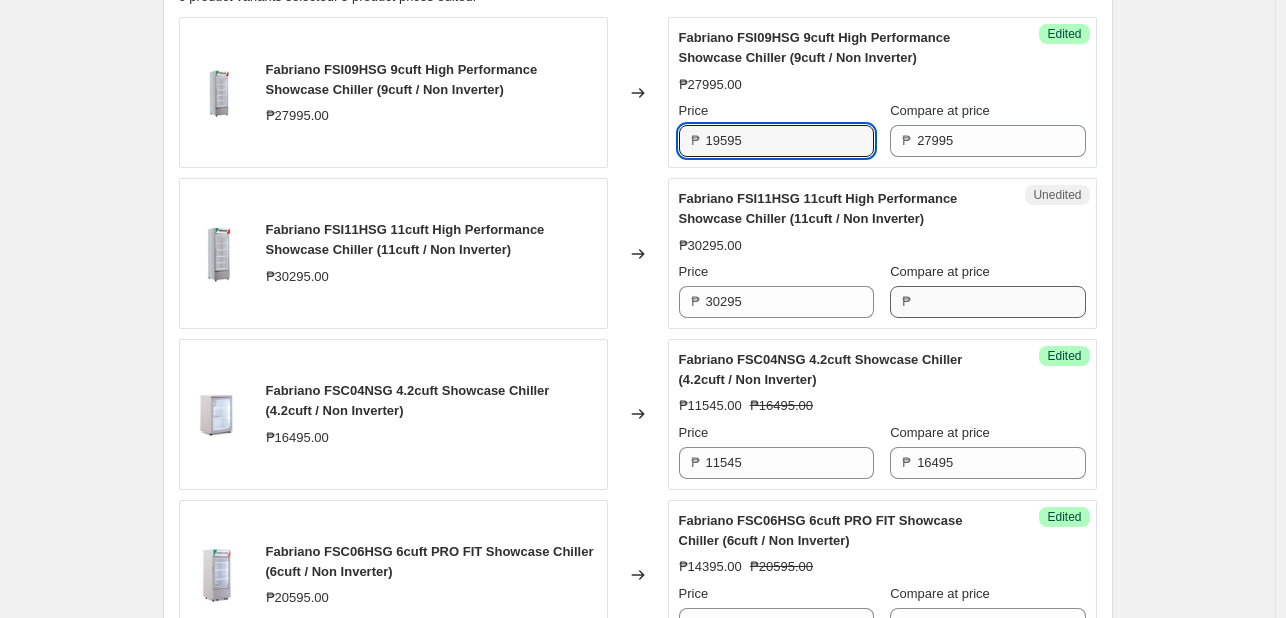type on "19595" 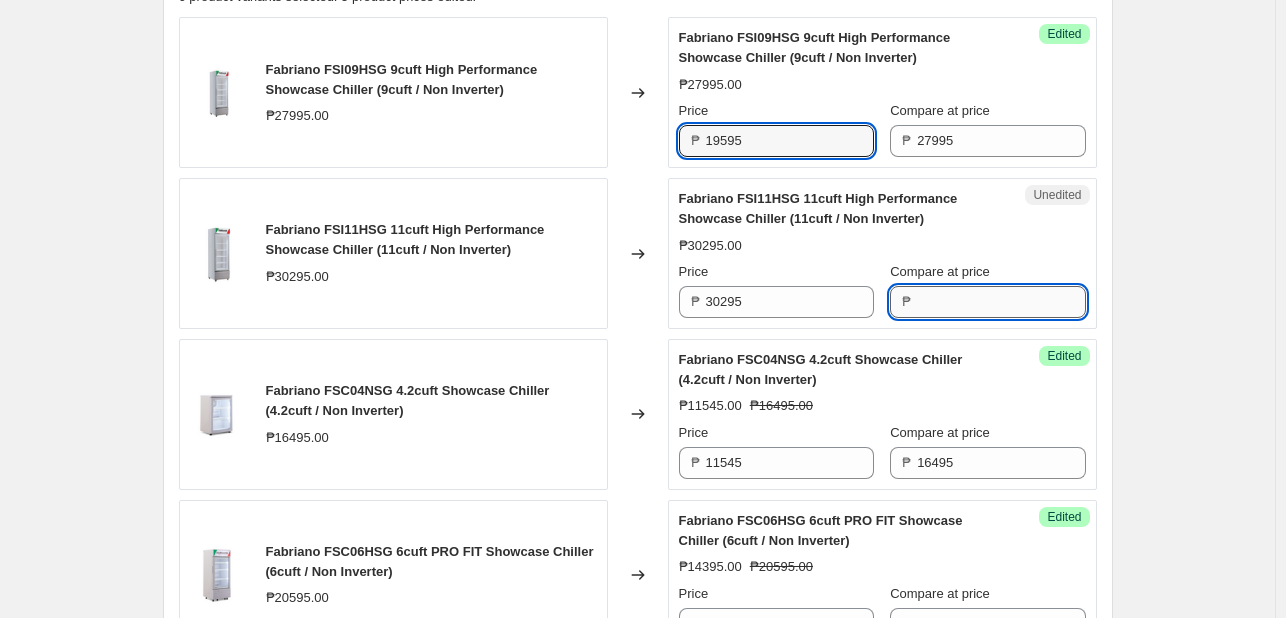click on "Compare at price" at bounding box center [1001, 302] 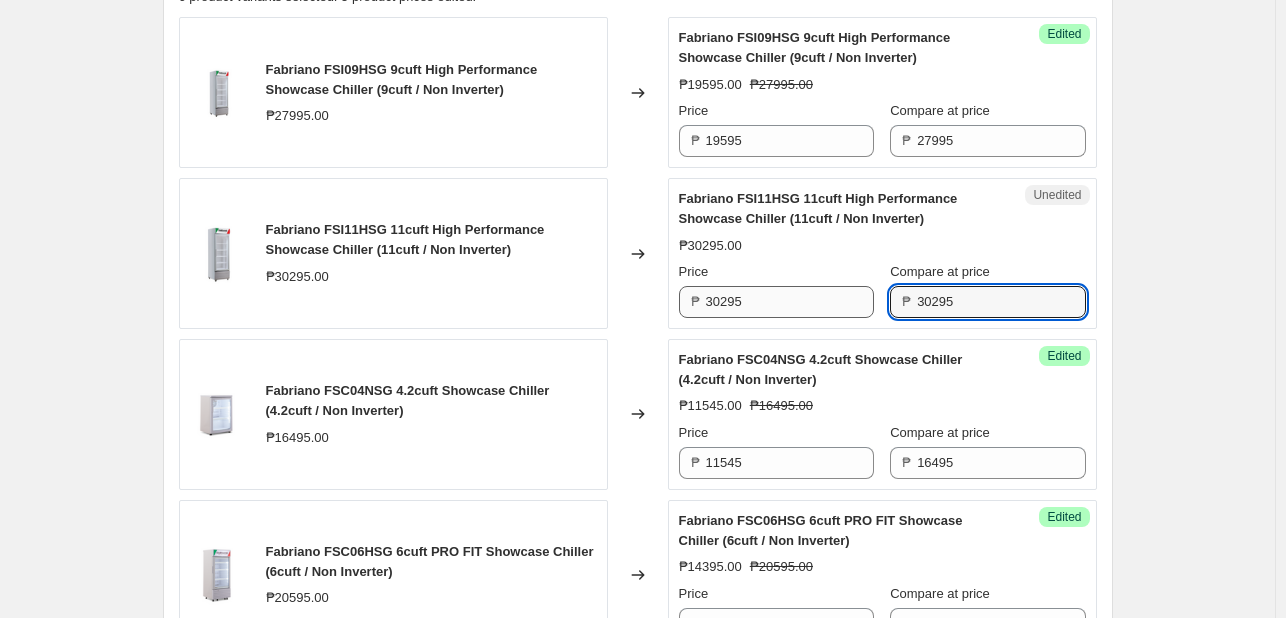 type on "30295" 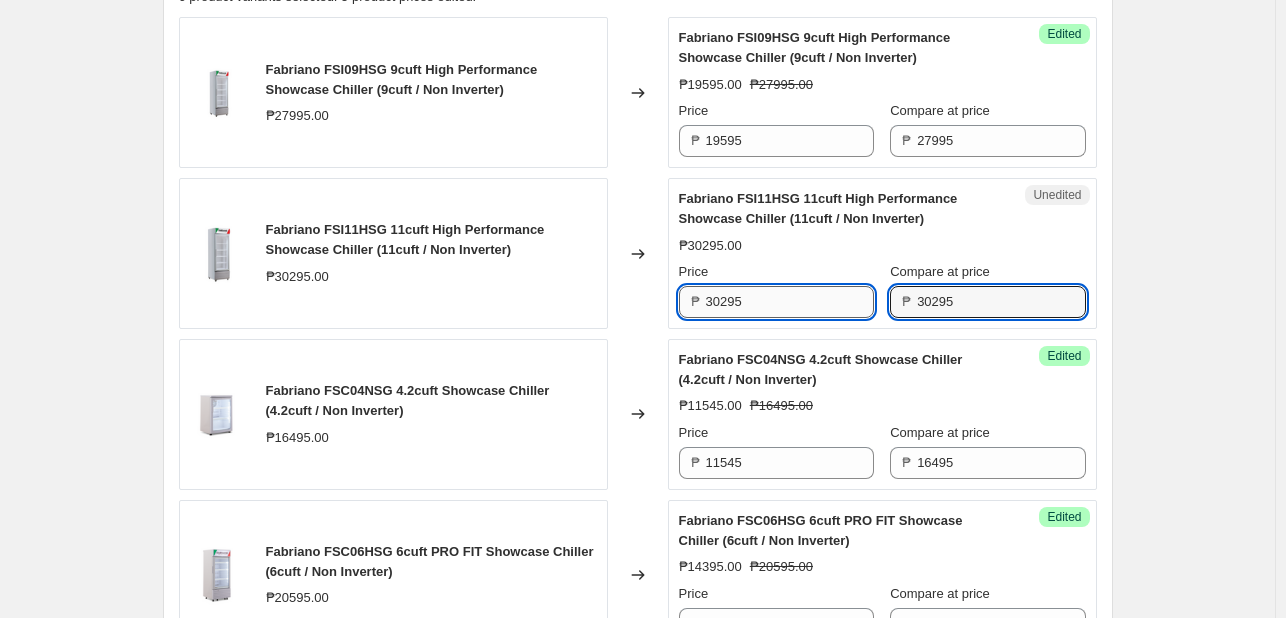 click on "30295" at bounding box center (790, 302) 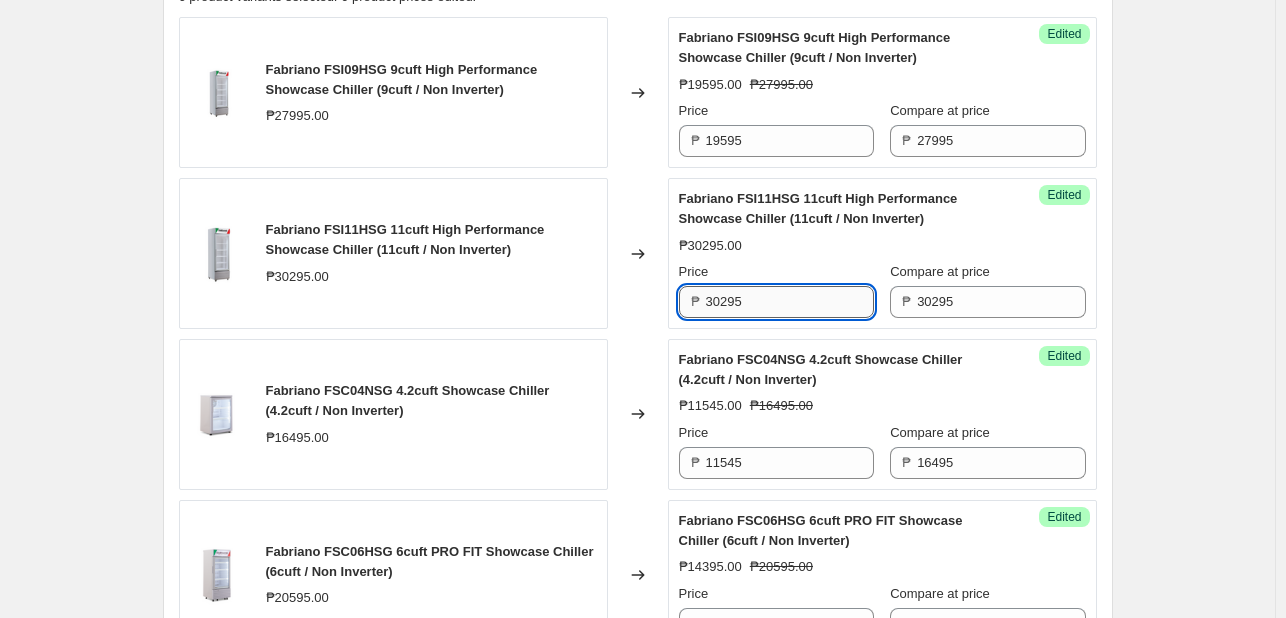 click on "30295" at bounding box center [790, 302] 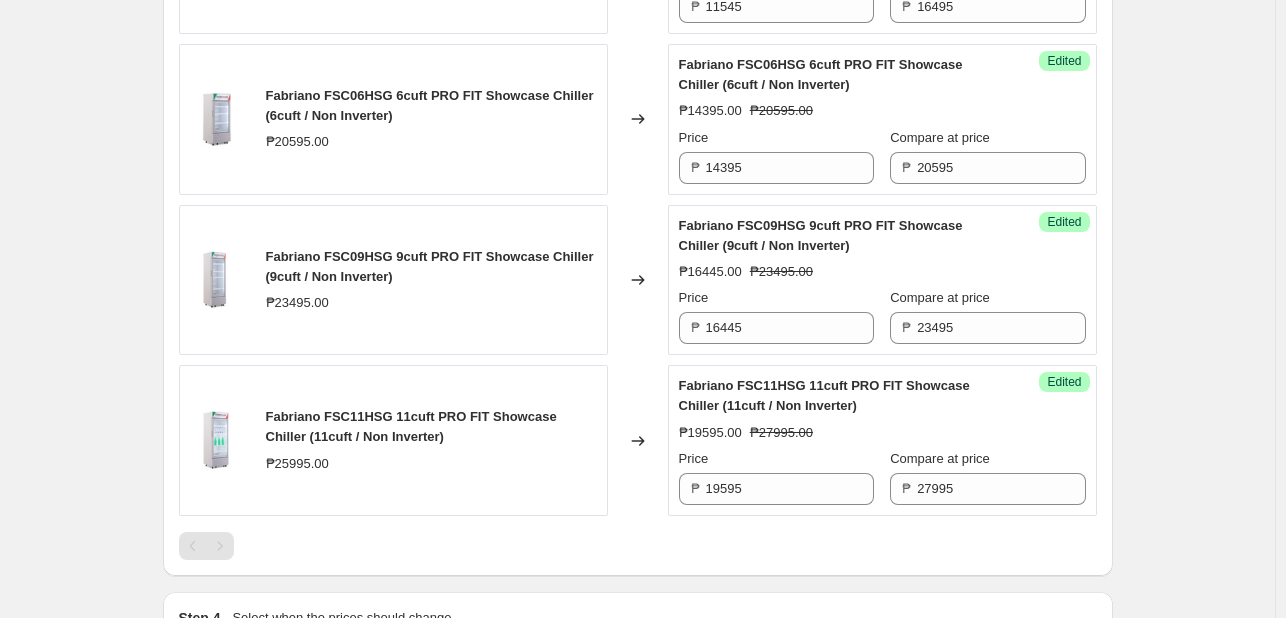 scroll, scrollTop: 1217, scrollLeft: 0, axis: vertical 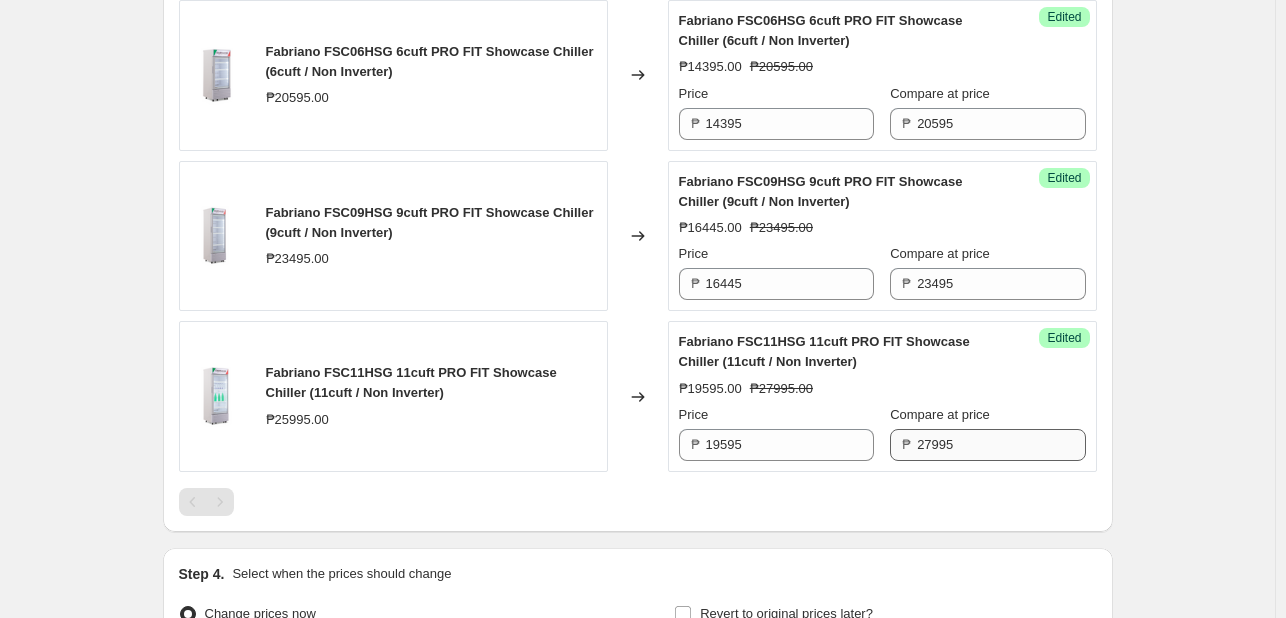 type on "21195" 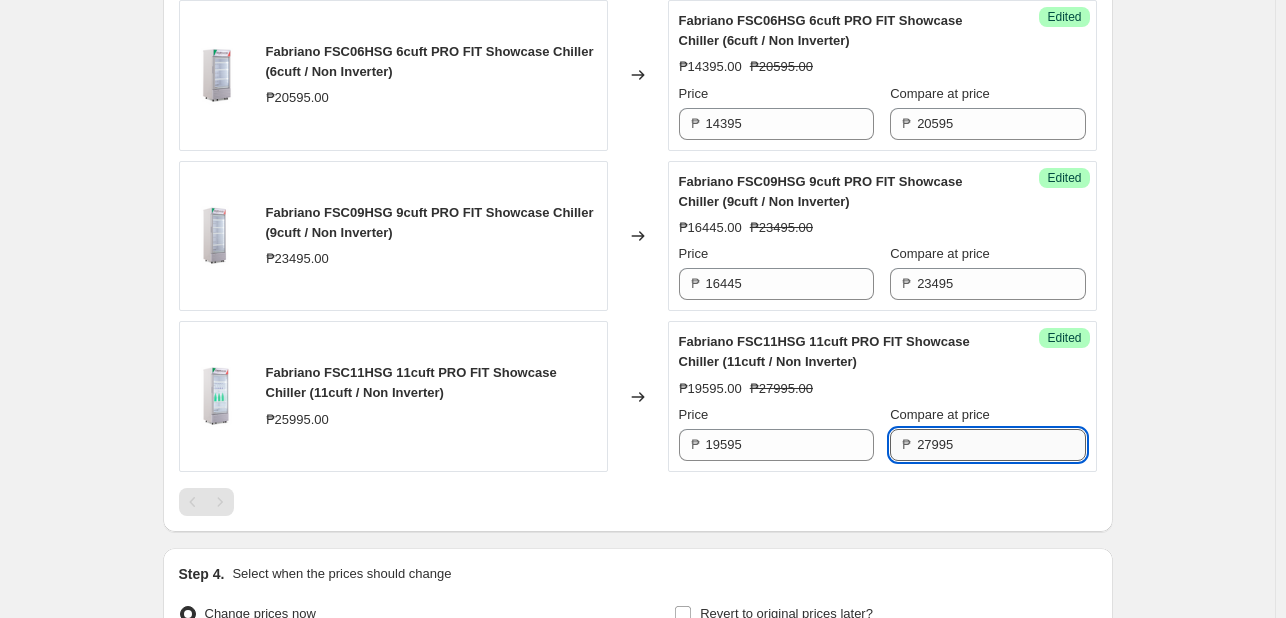 click on "27995" at bounding box center (1001, 445) 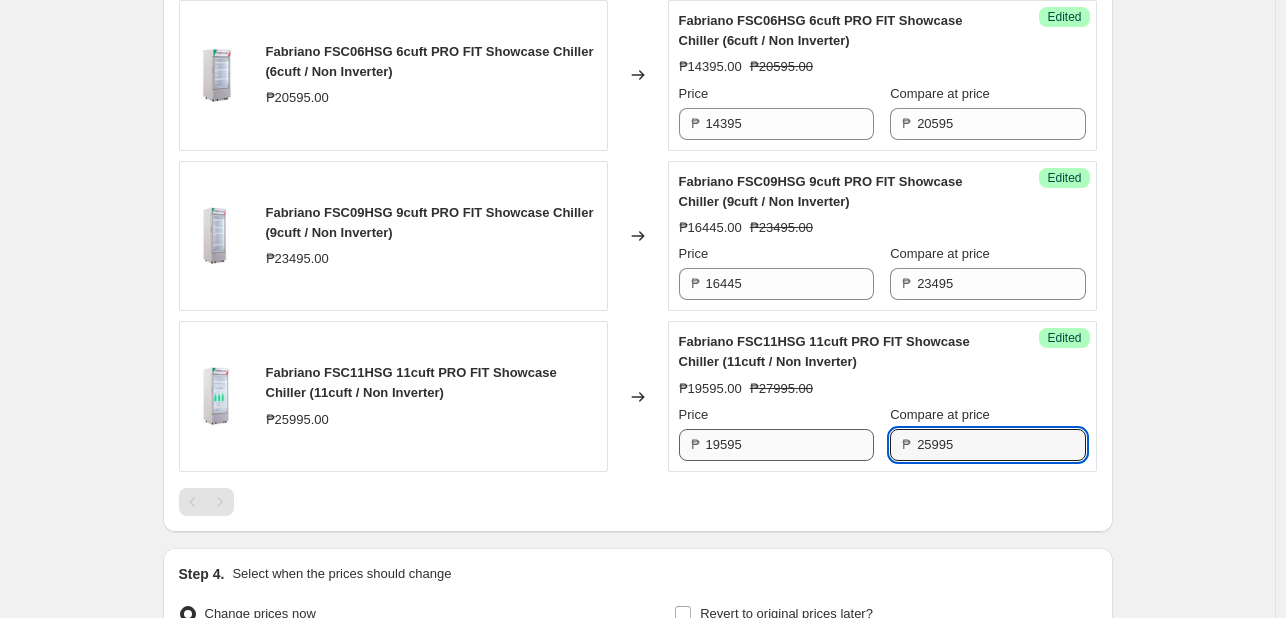 type on "25995" 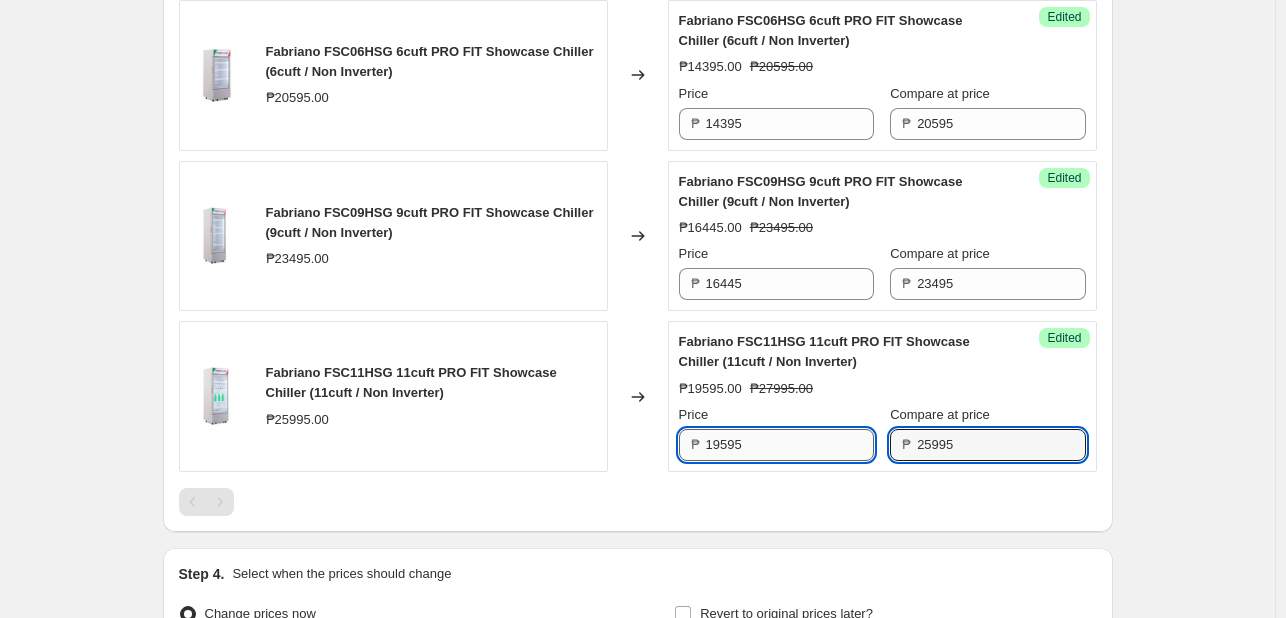 click on "19595" at bounding box center (790, 445) 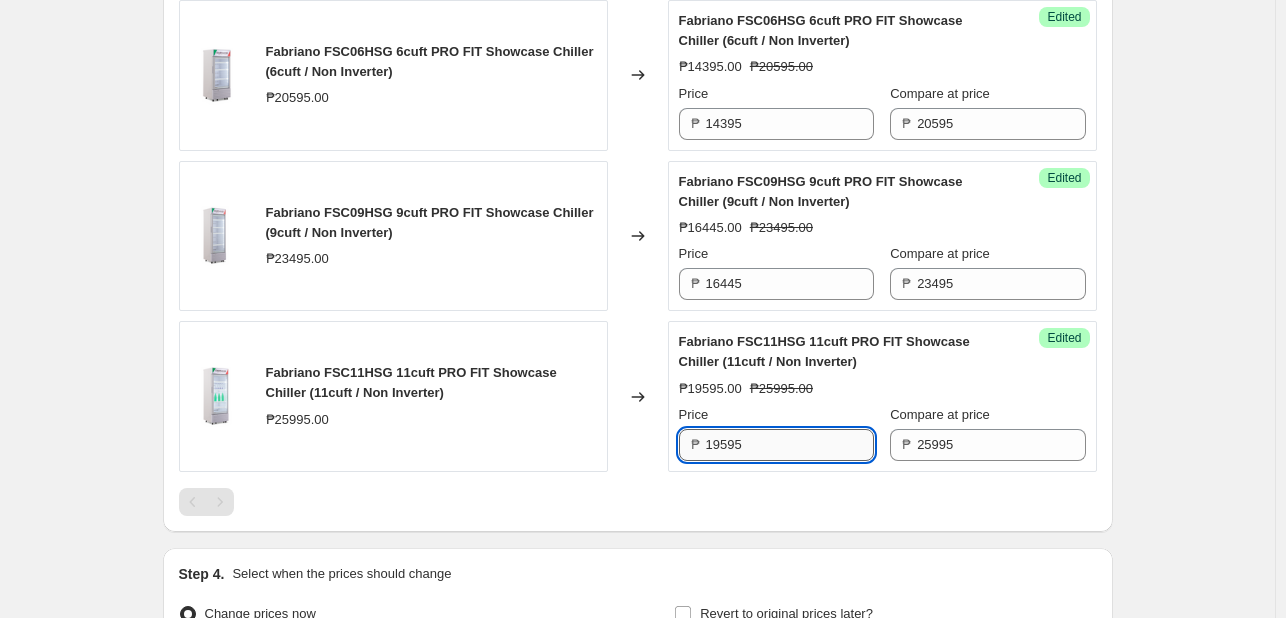 click on "19595" at bounding box center (790, 445) 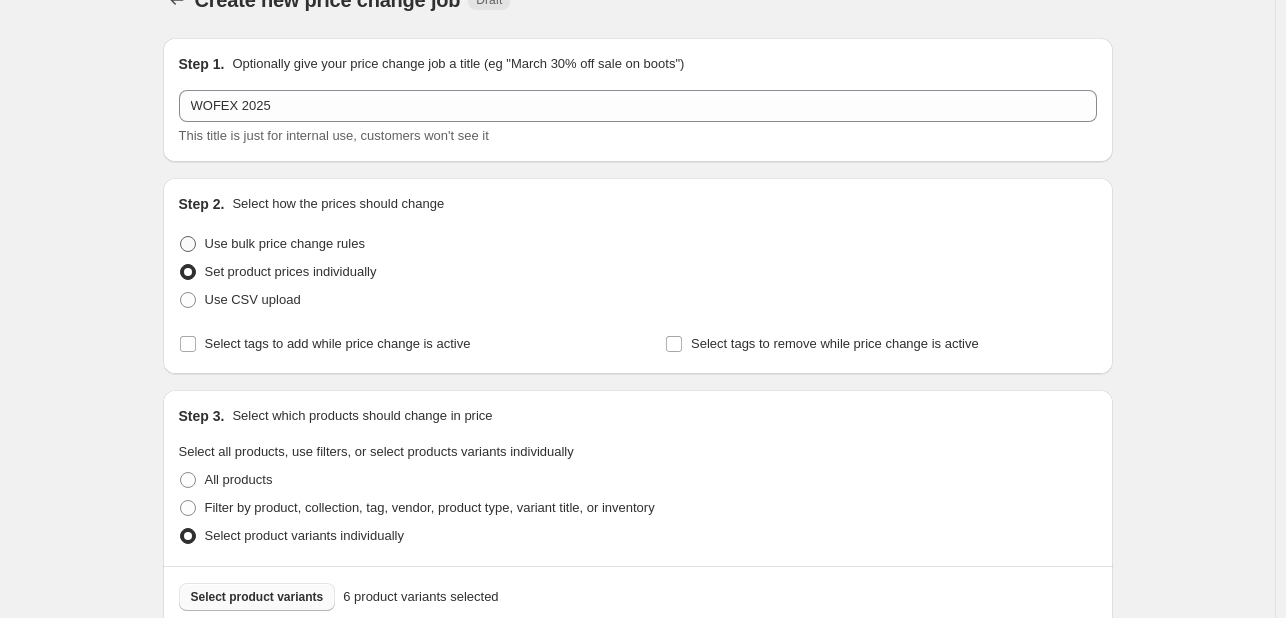 scroll, scrollTop: 338, scrollLeft: 0, axis: vertical 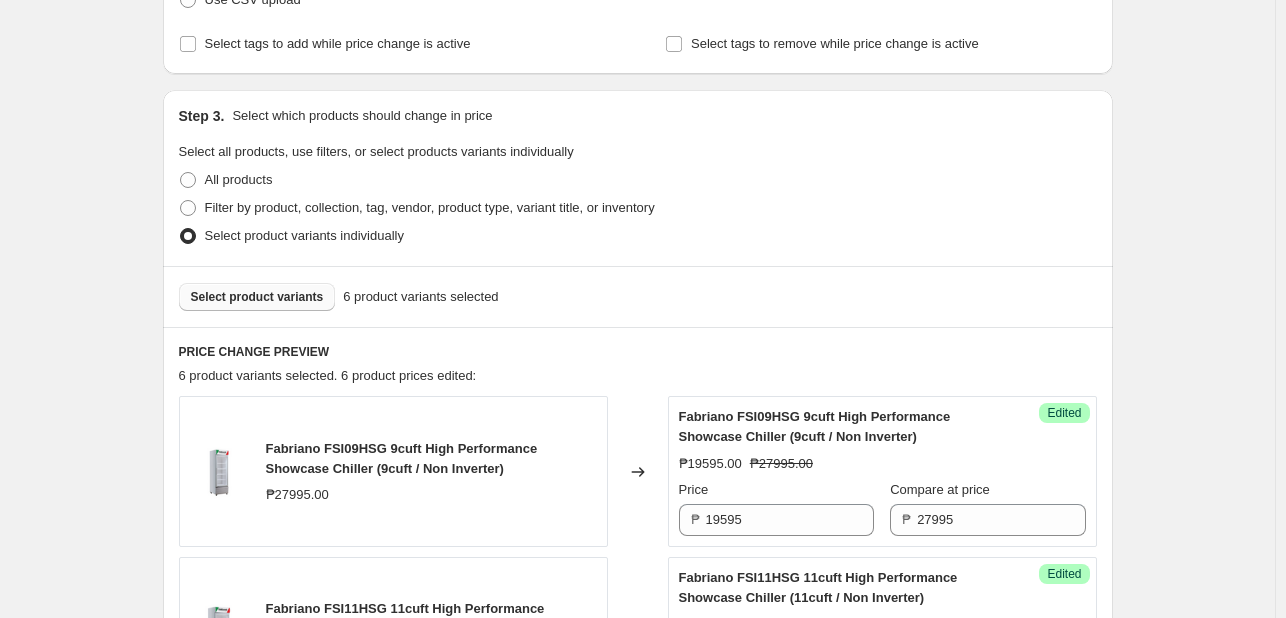 type on "18195" 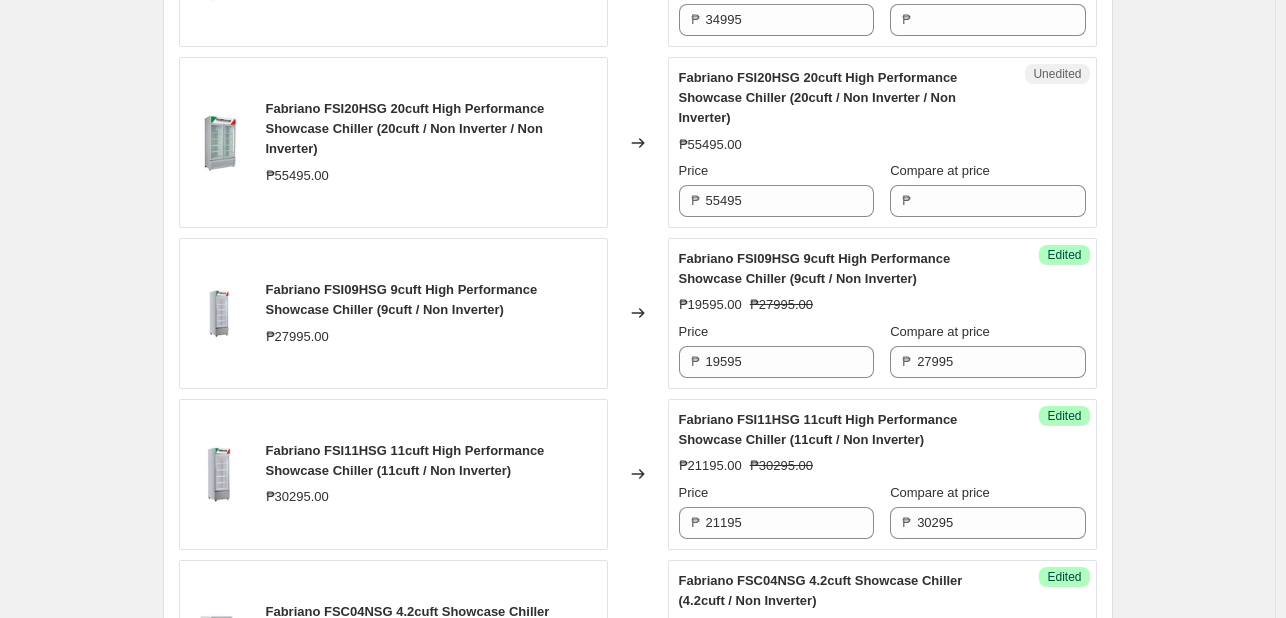 scroll, scrollTop: 638, scrollLeft: 0, axis: vertical 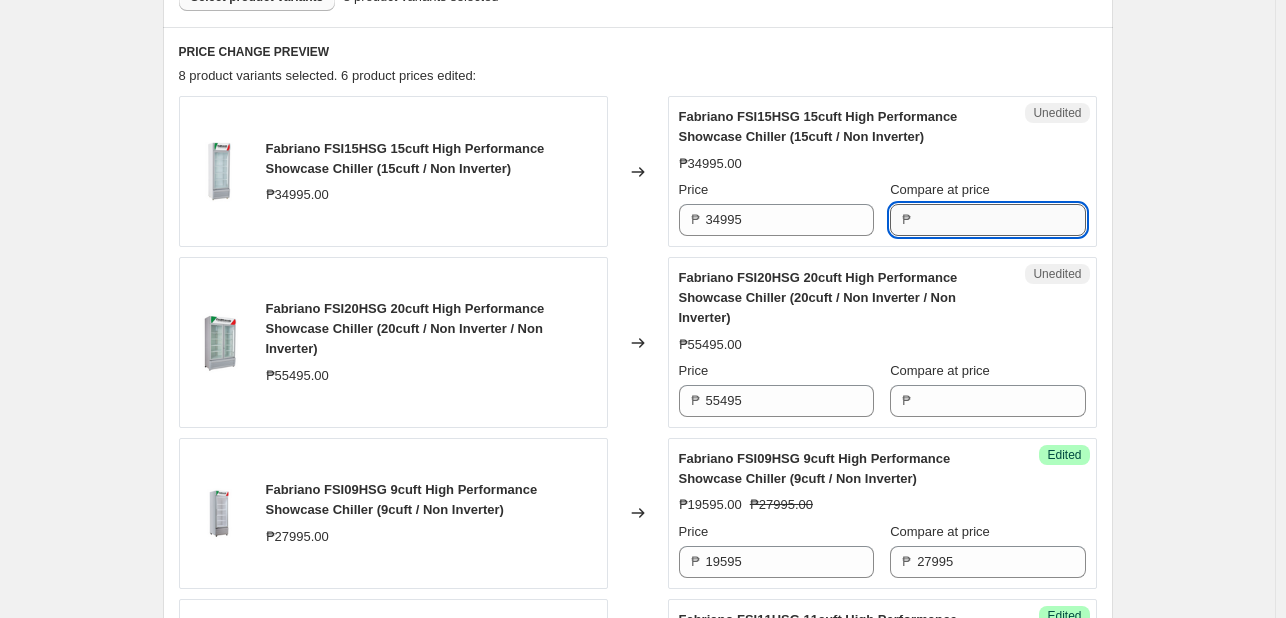 click on "Compare at price" at bounding box center (1001, 220) 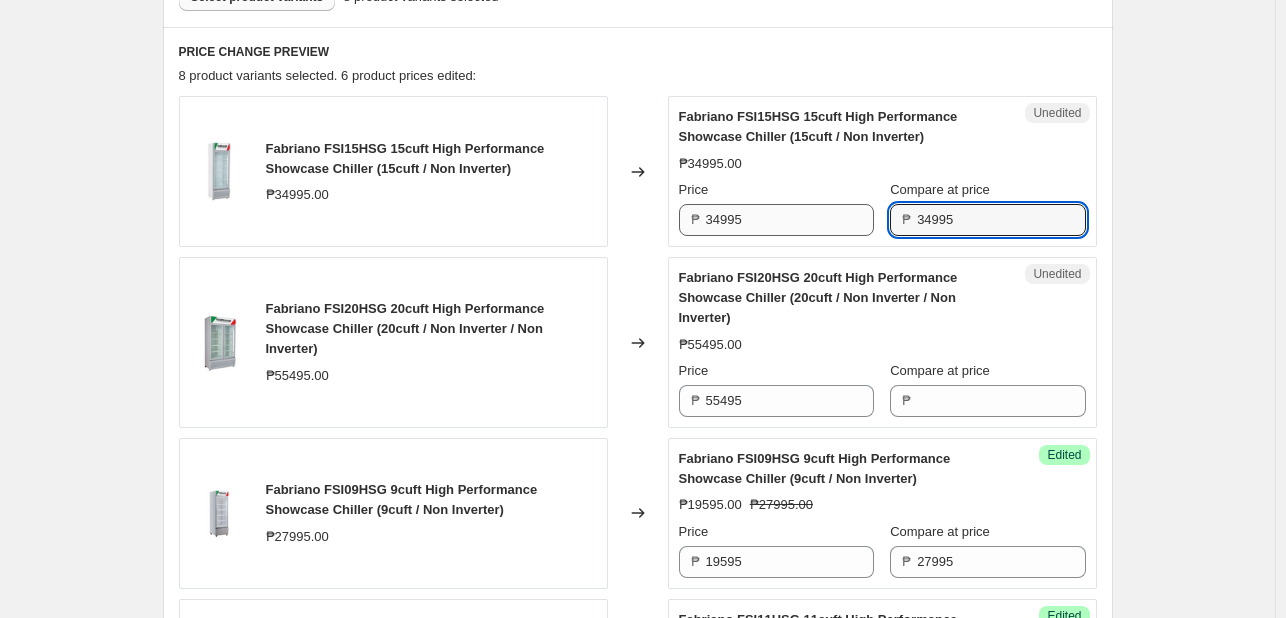 type on "34995" 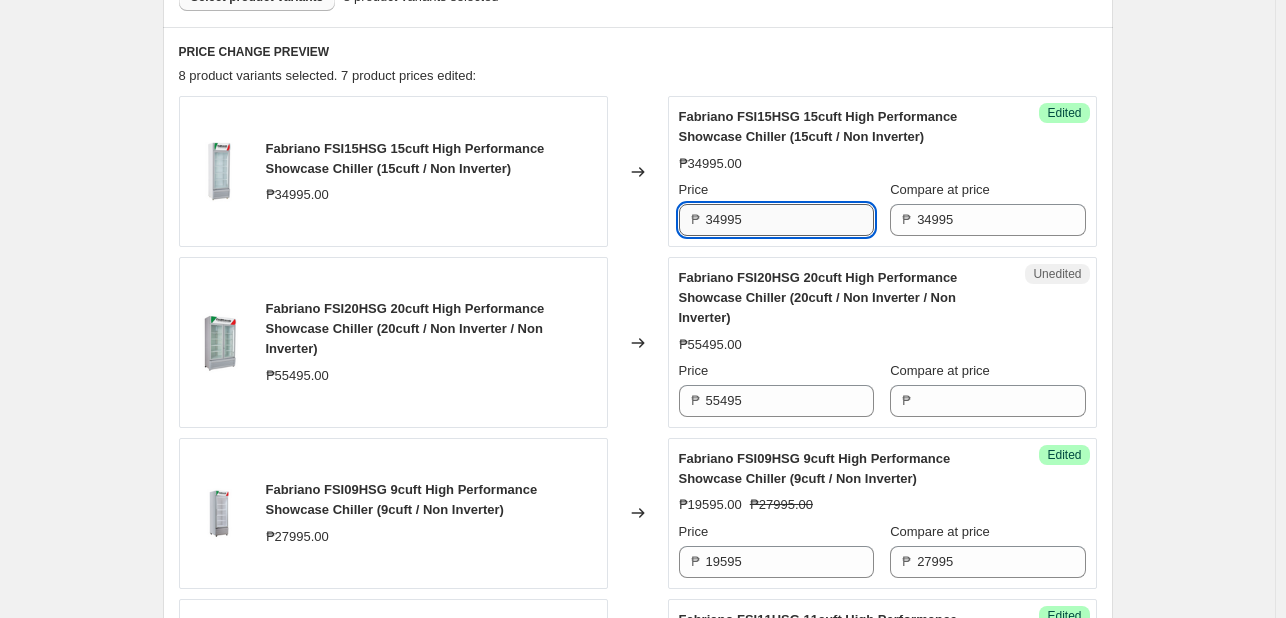 click on "34995" at bounding box center (790, 220) 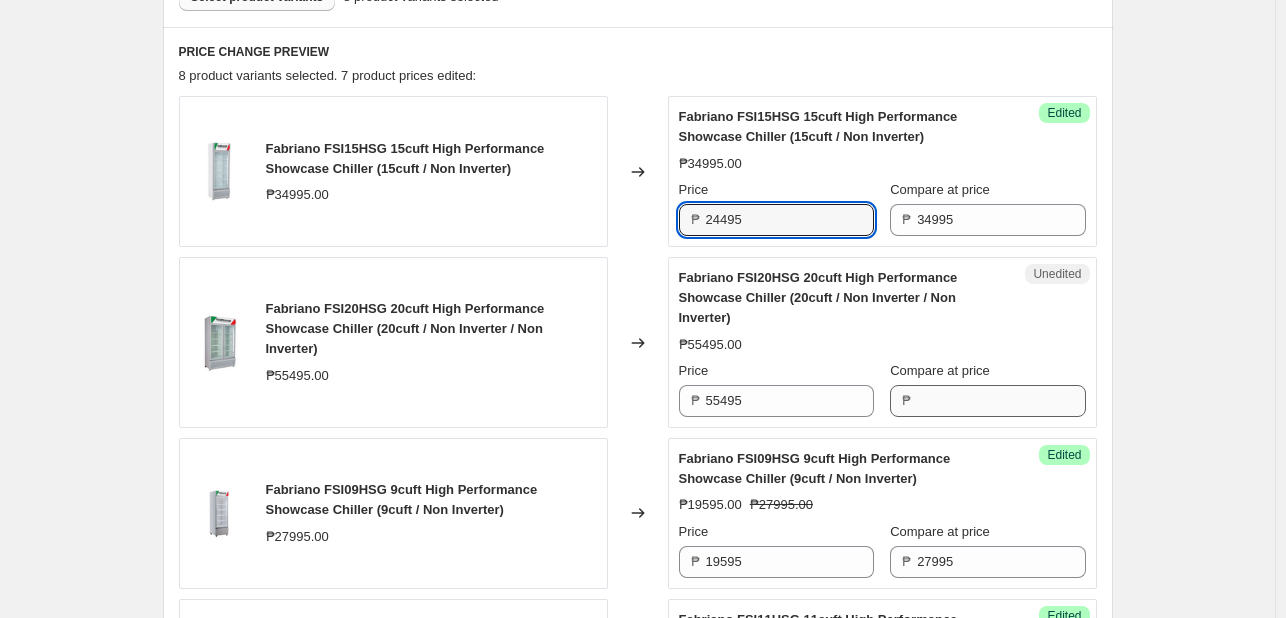 type on "24495" 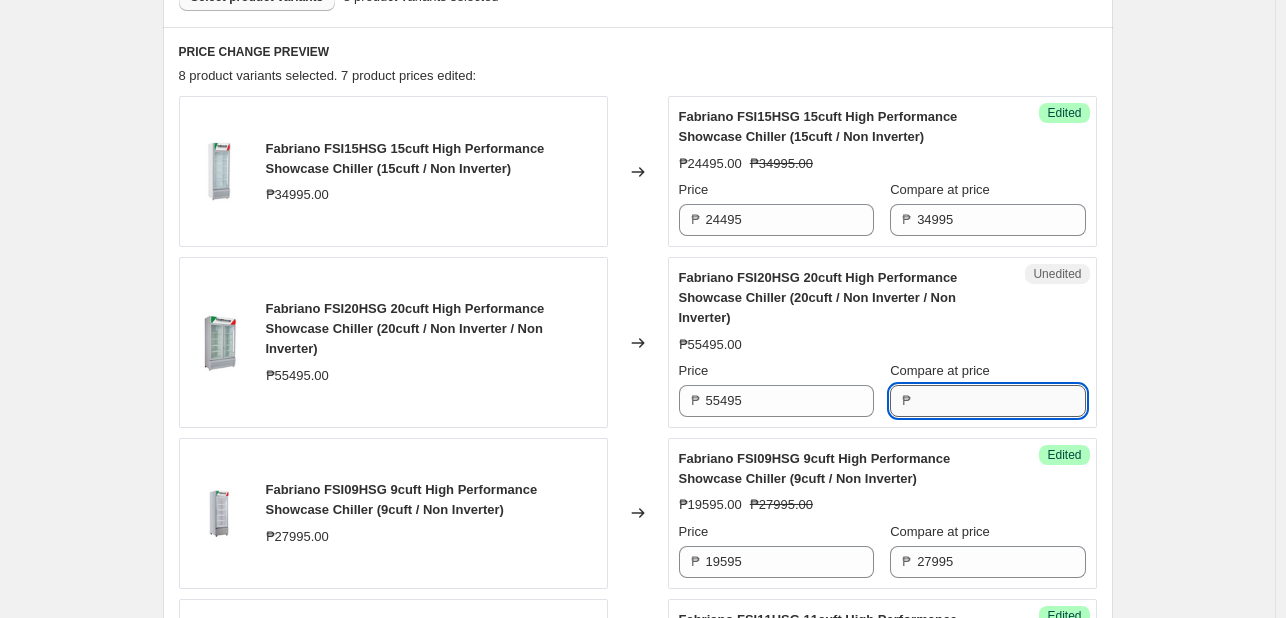click on "Compare at price" at bounding box center [1001, 401] 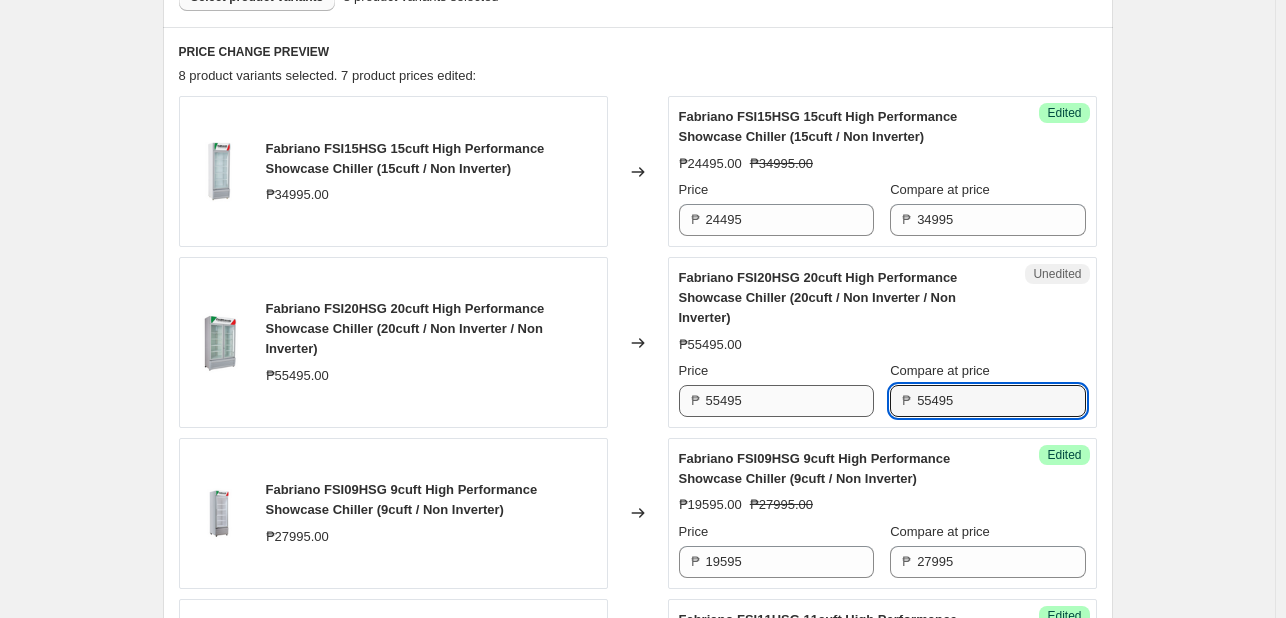 type on "55495" 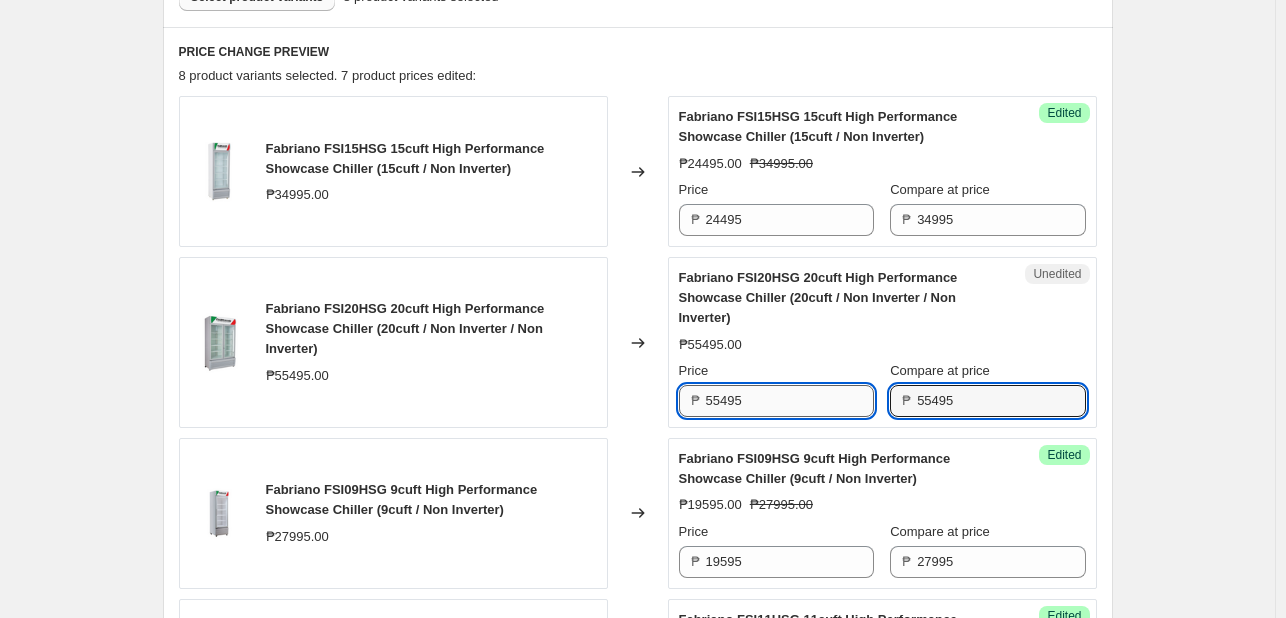 click on "55495" at bounding box center [790, 401] 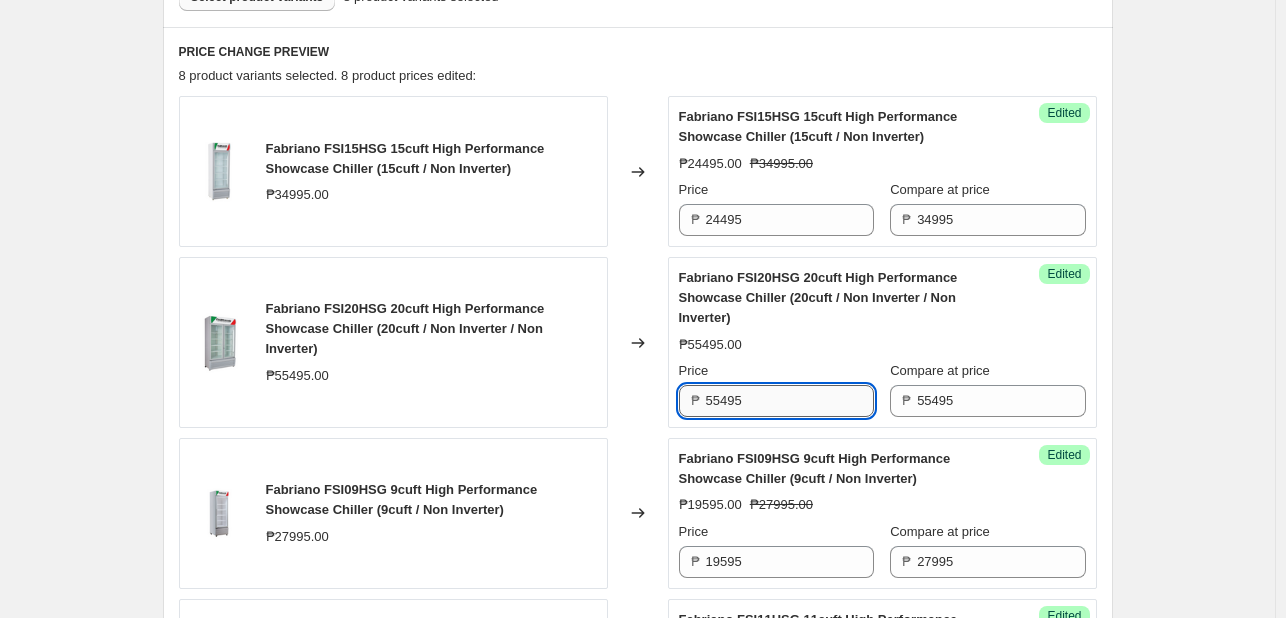 click on "55495" at bounding box center [790, 401] 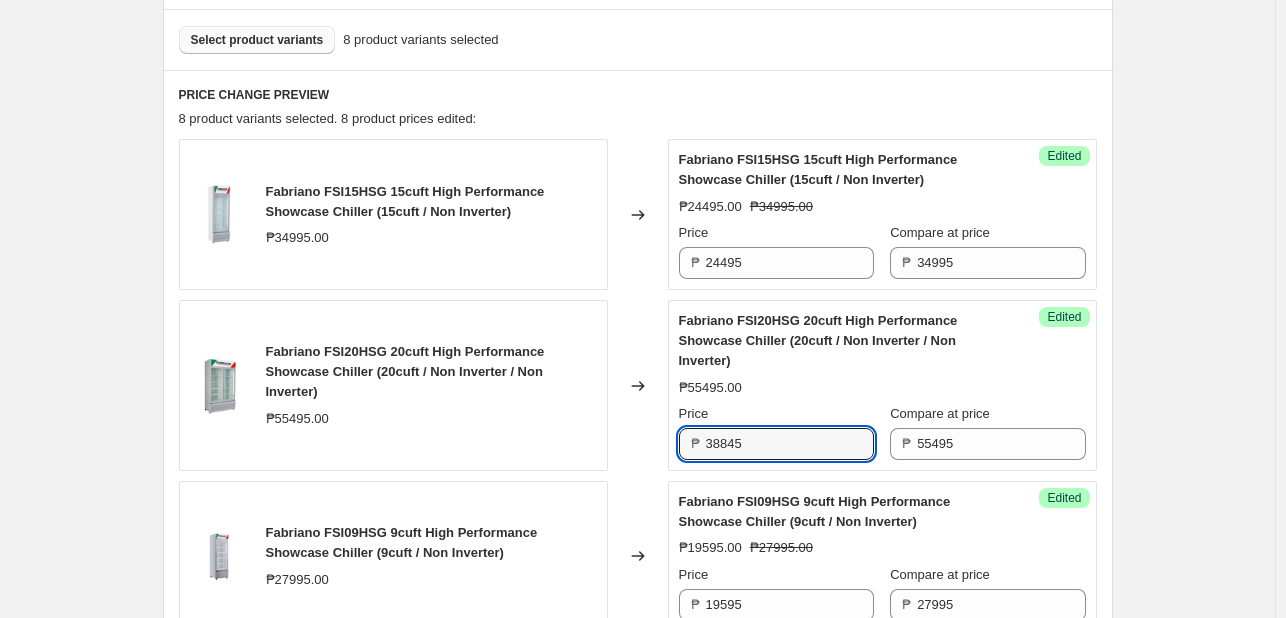 scroll, scrollTop: 438, scrollLeft: 0, axis: vertical 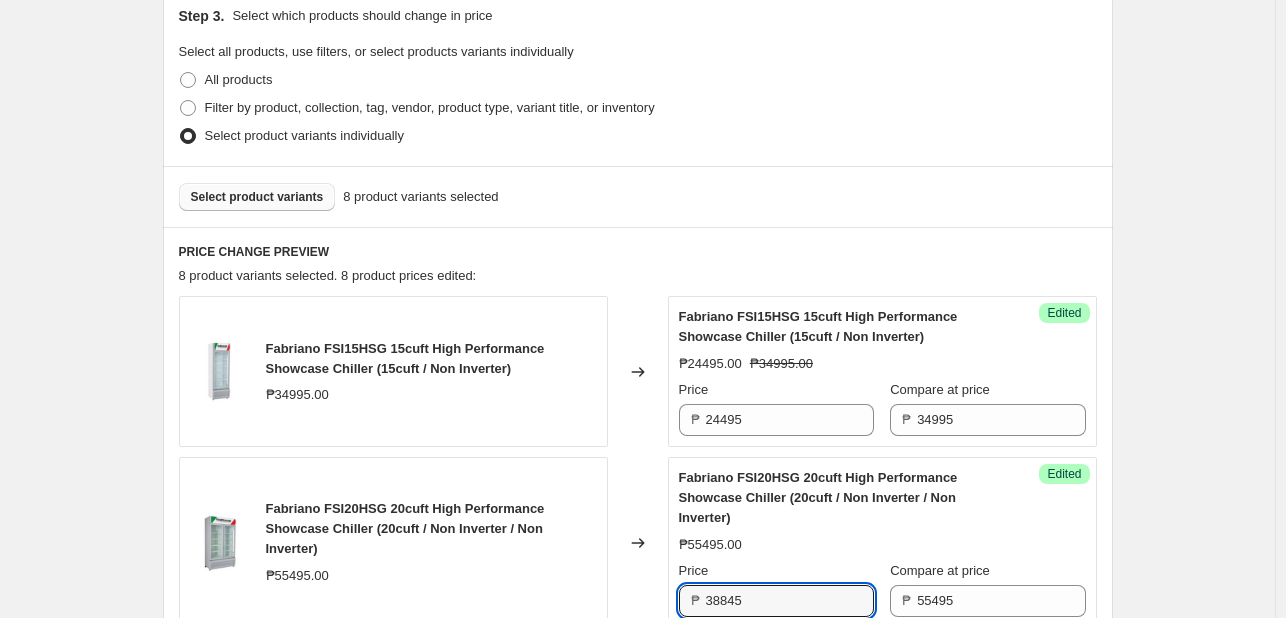 type on "38845" 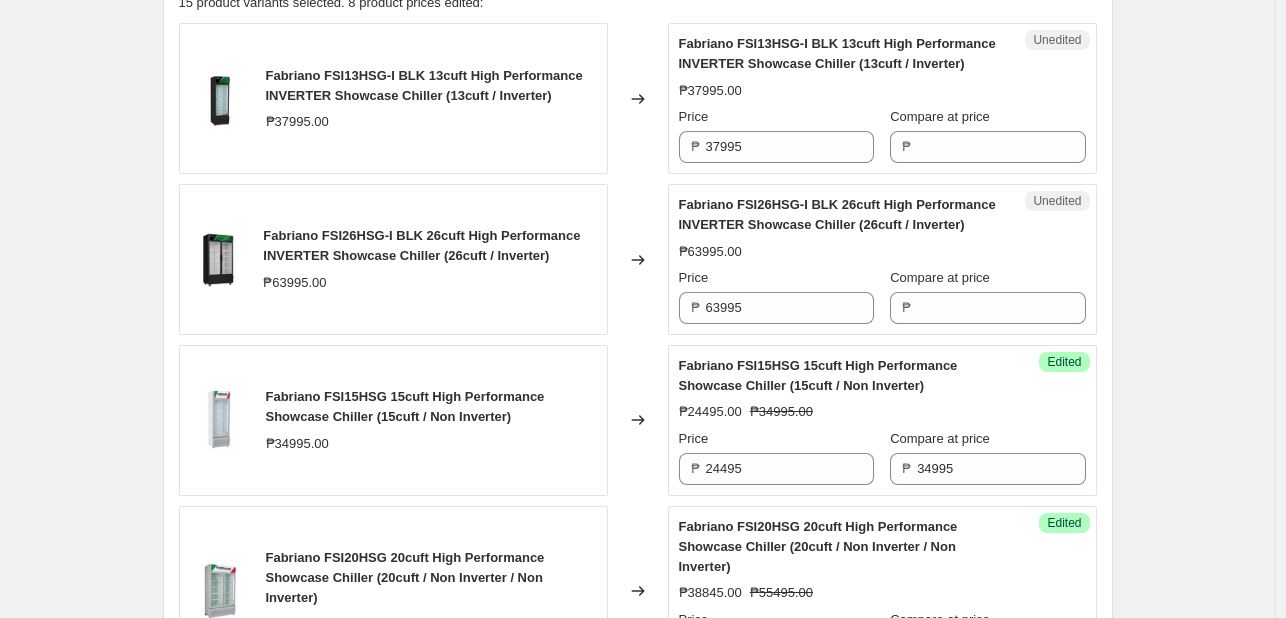 scroll, scrollTop: 738, scrollLeft: 0, axis: vertical 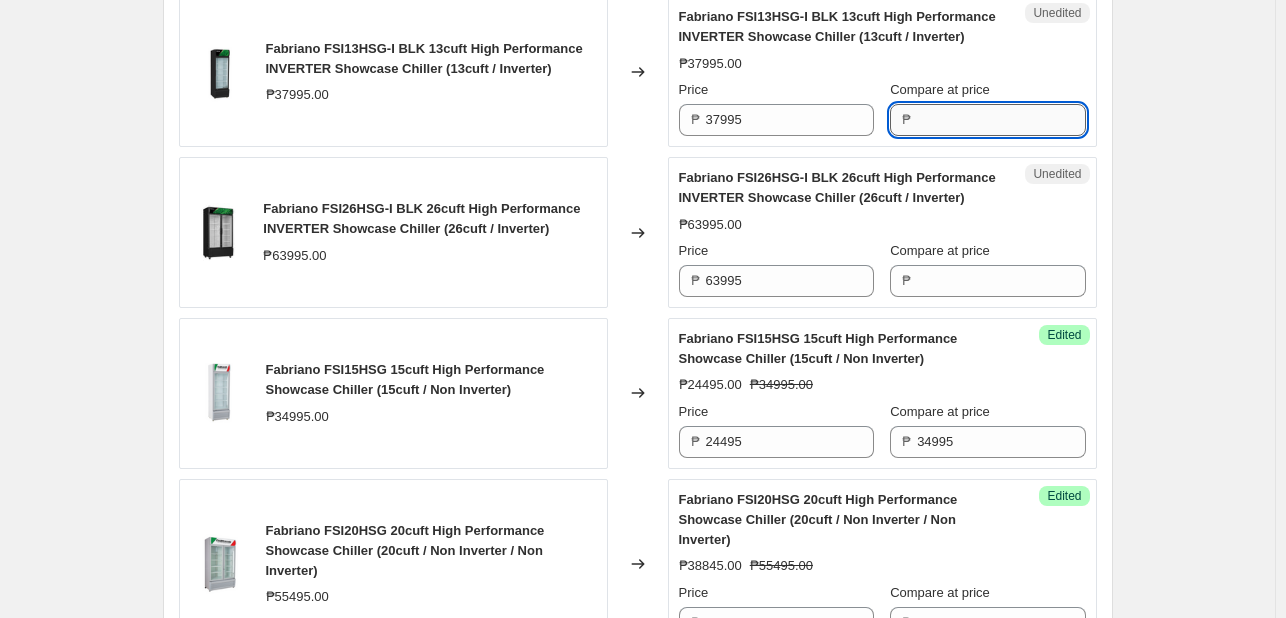 click on "Compare at price" at bounding box center [1001, 120] 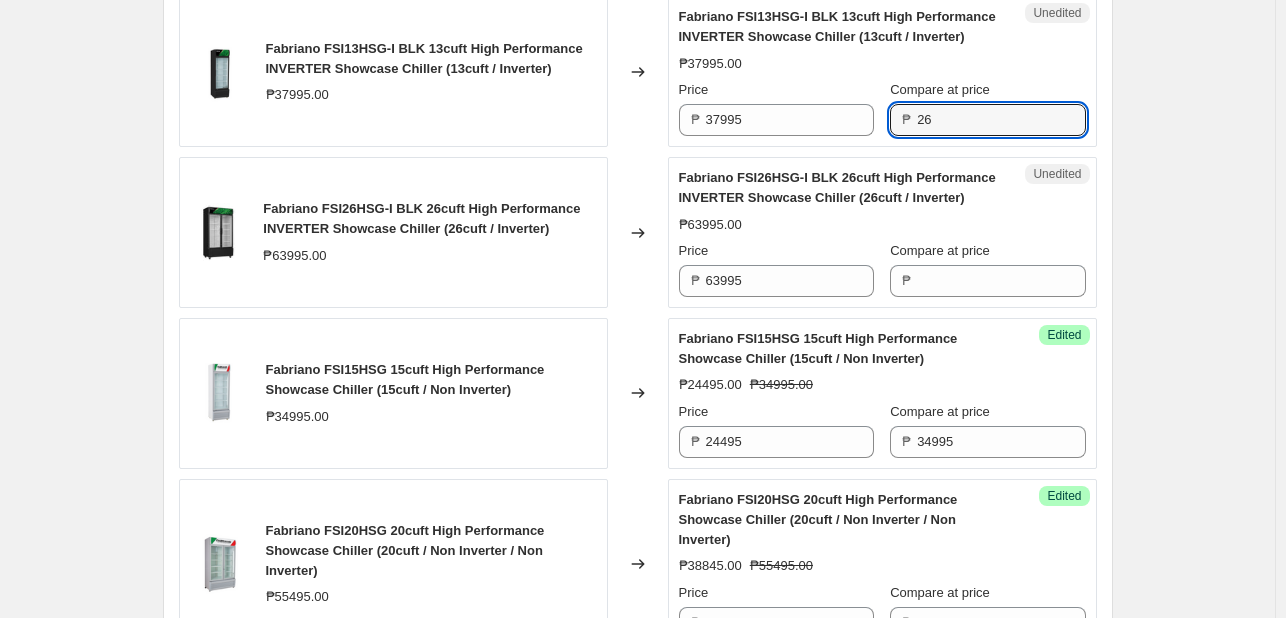 type on "2" 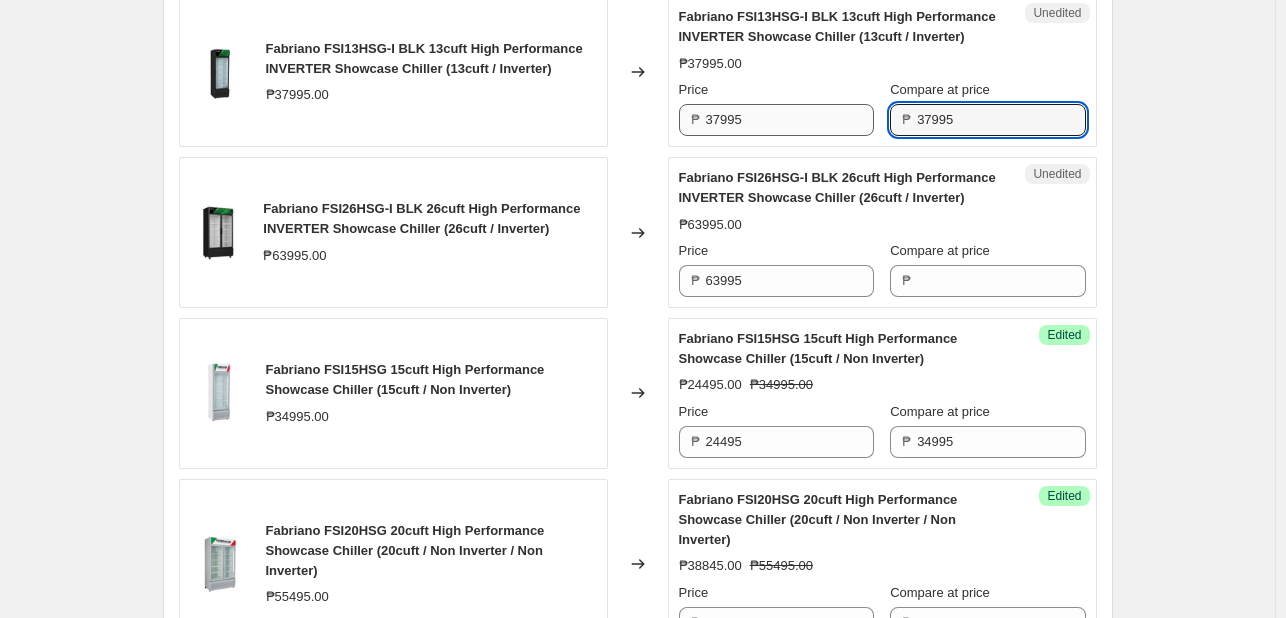 type on "37995" 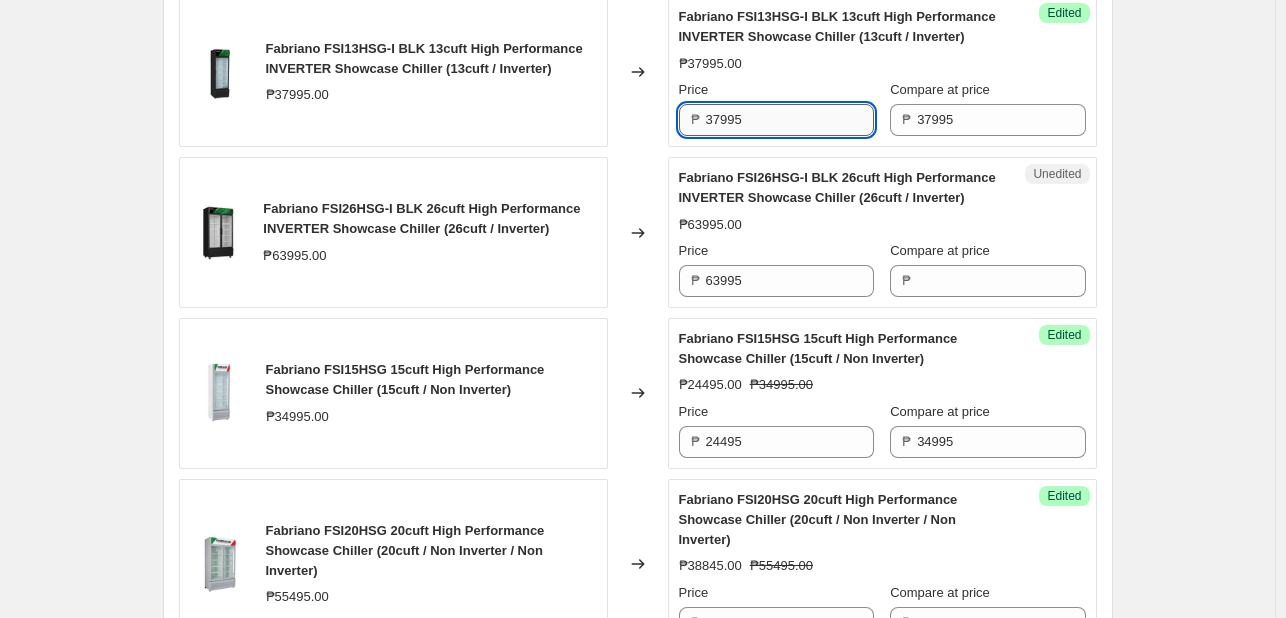 click on "37995" at bounding box center [790, 120] 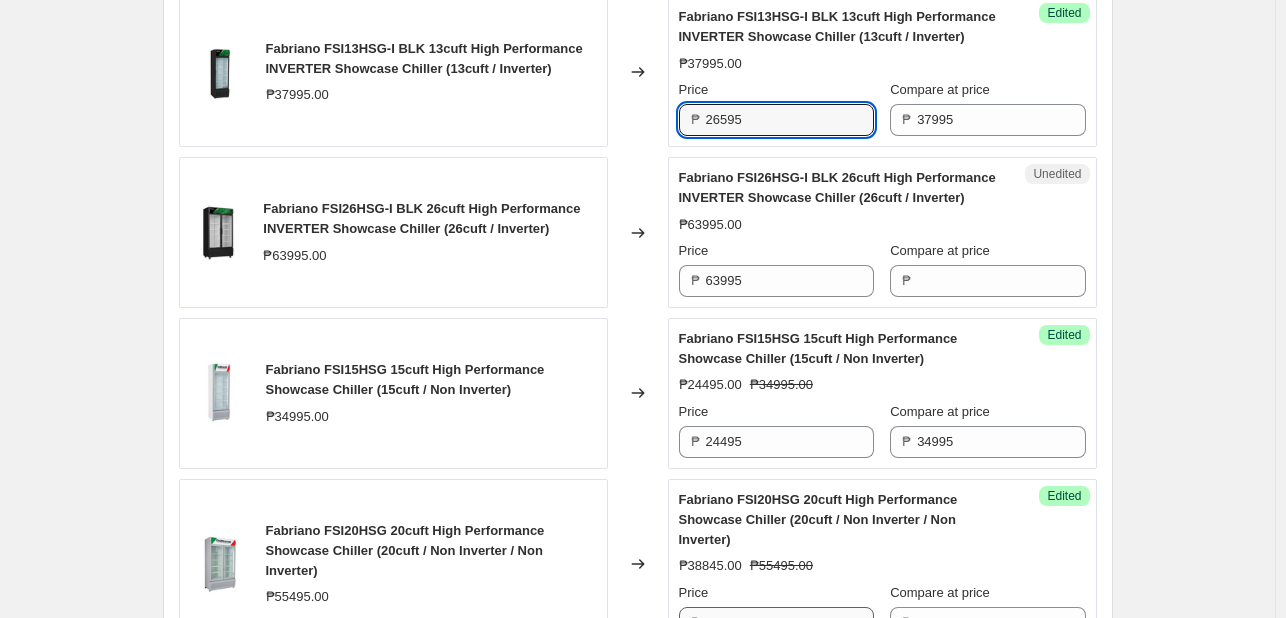 type on "26595" 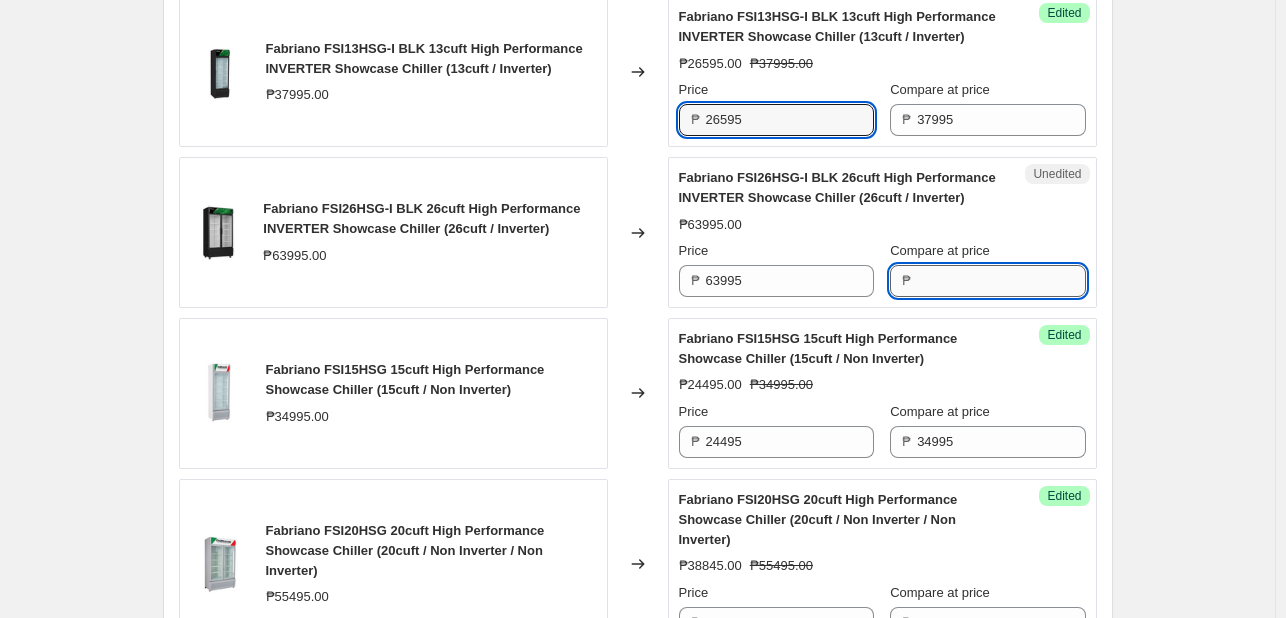 click on "Compare at price" at bounding box center (1001, 281) 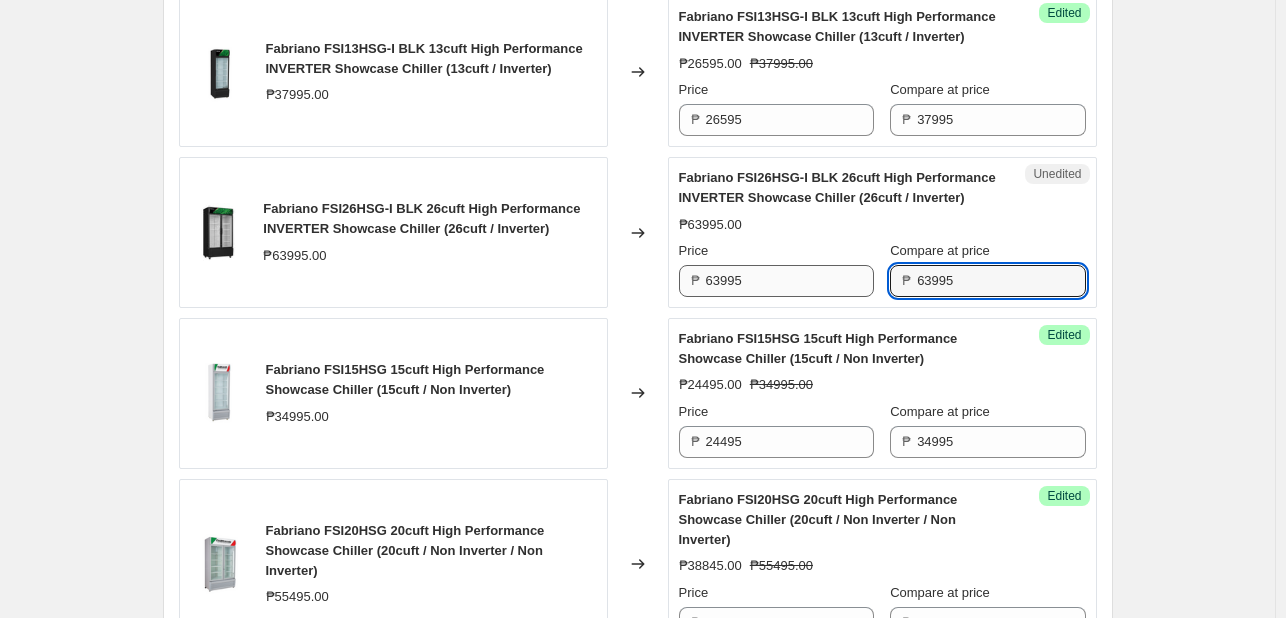 type on "63995" 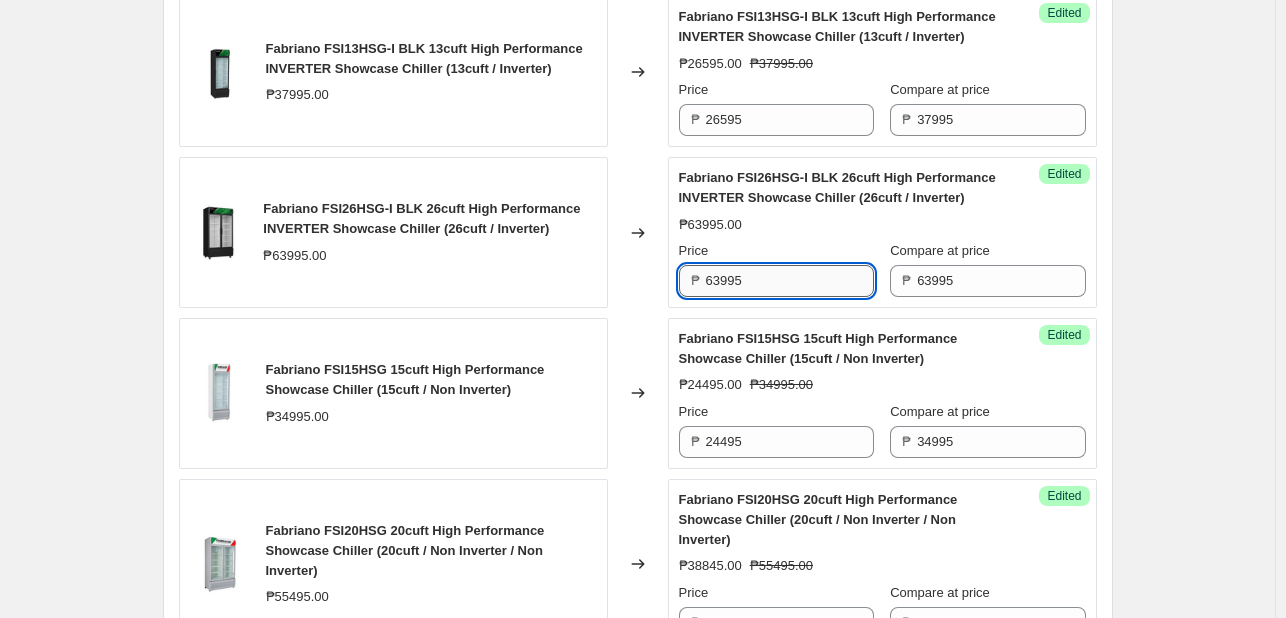 click on "63995" at bounding box center (790, 281) 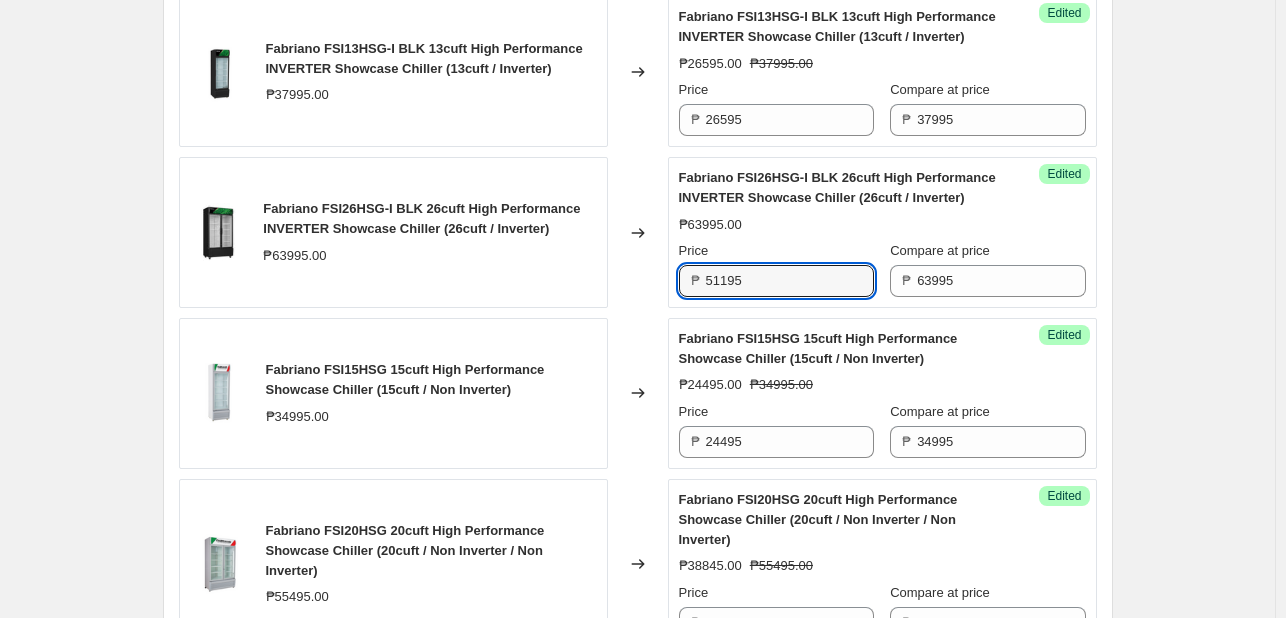 type on "51195" 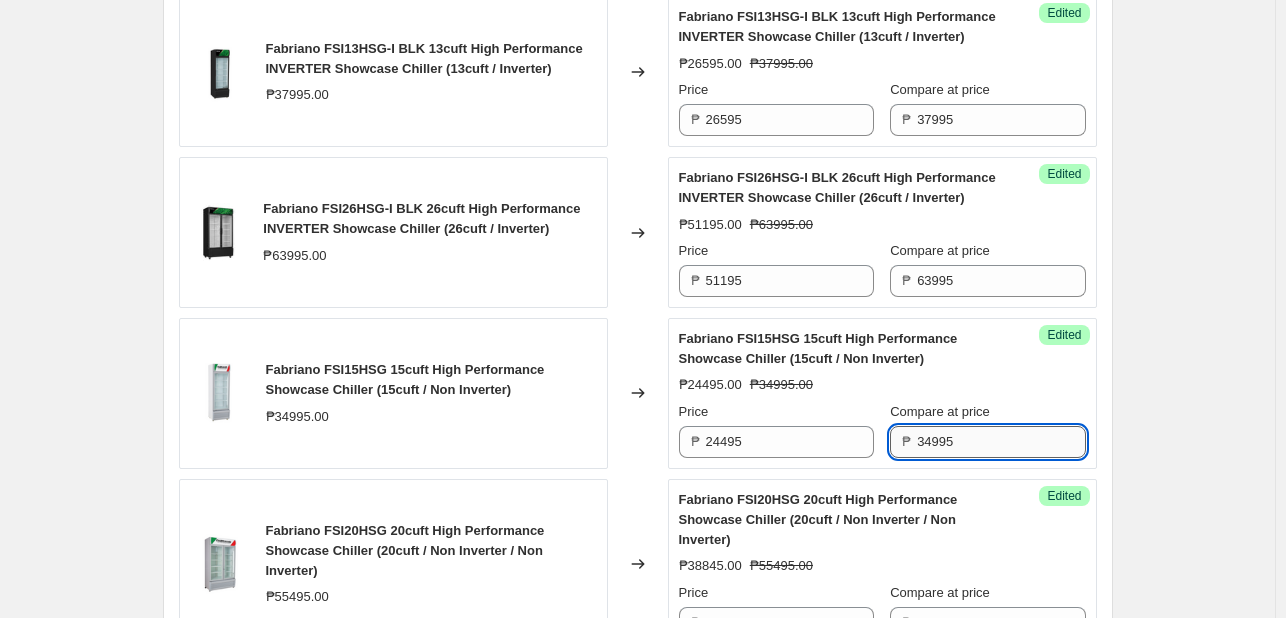 click on "34995" at bounding box center [1001, 442] 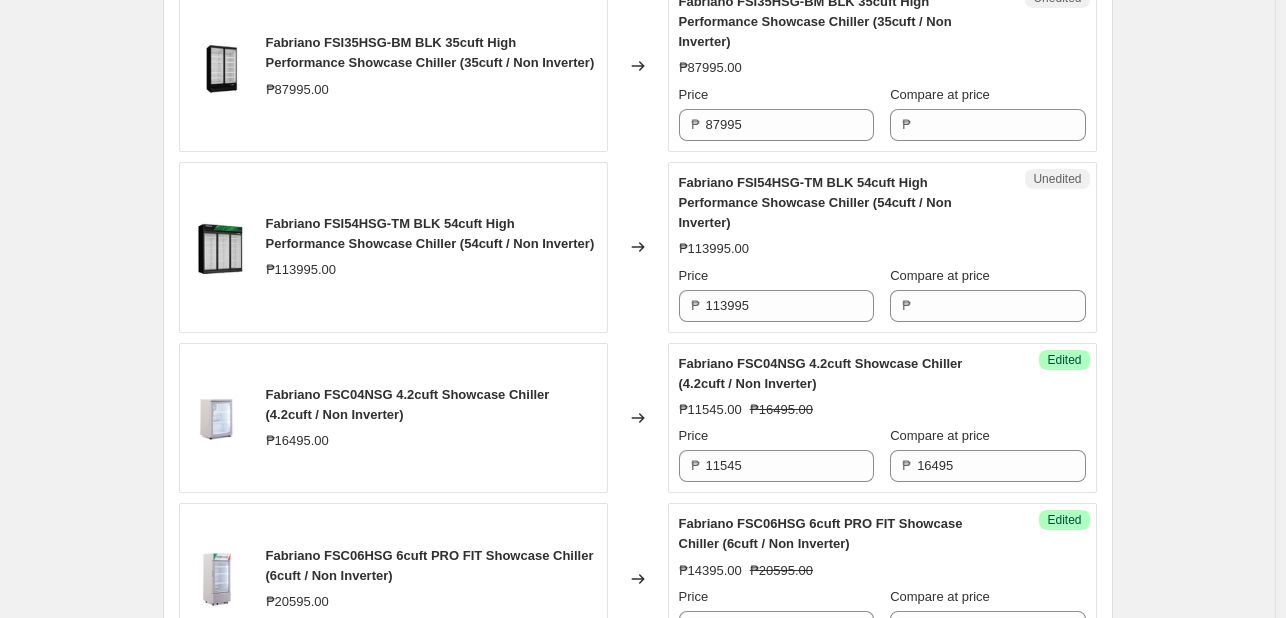 scroll, scrollTop: 1638, scrollLeft: 0, axis: vertical 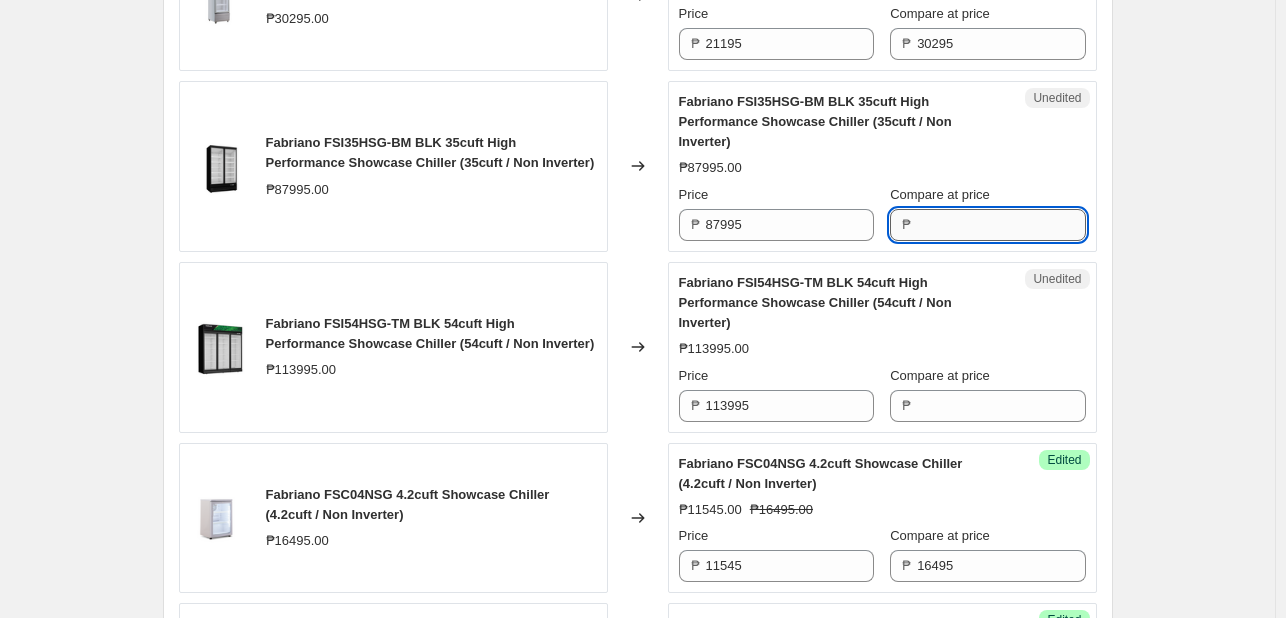 click on "Compare at price" at bounding box center [1001, 225] 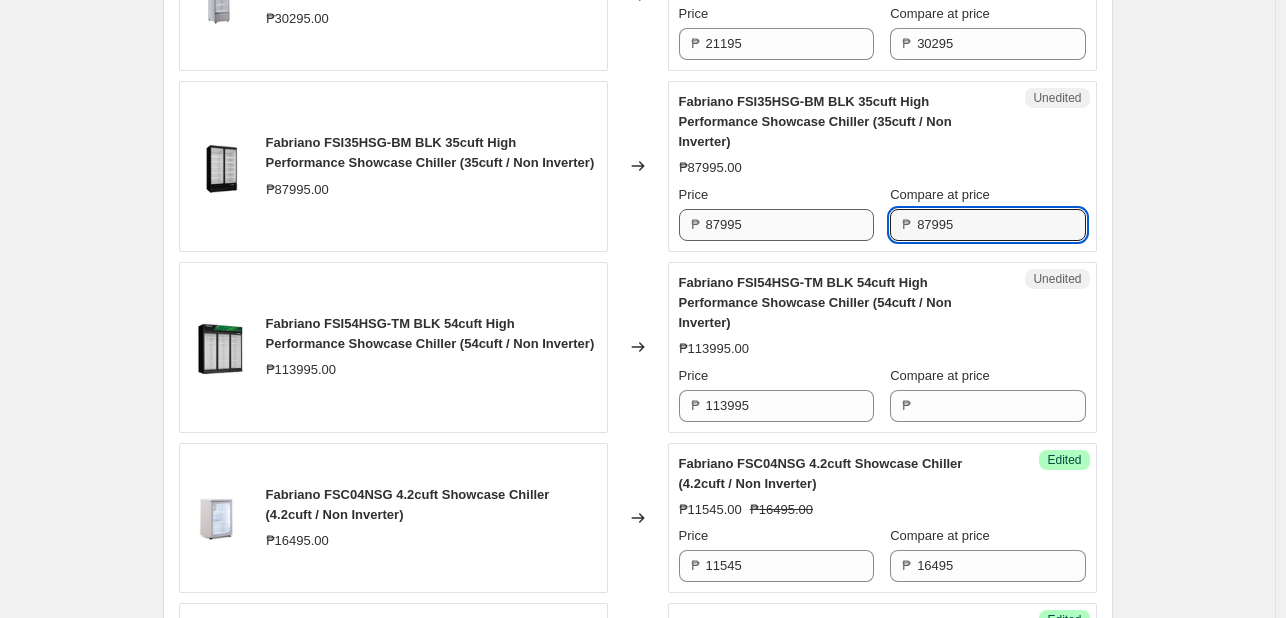 type on "87995" 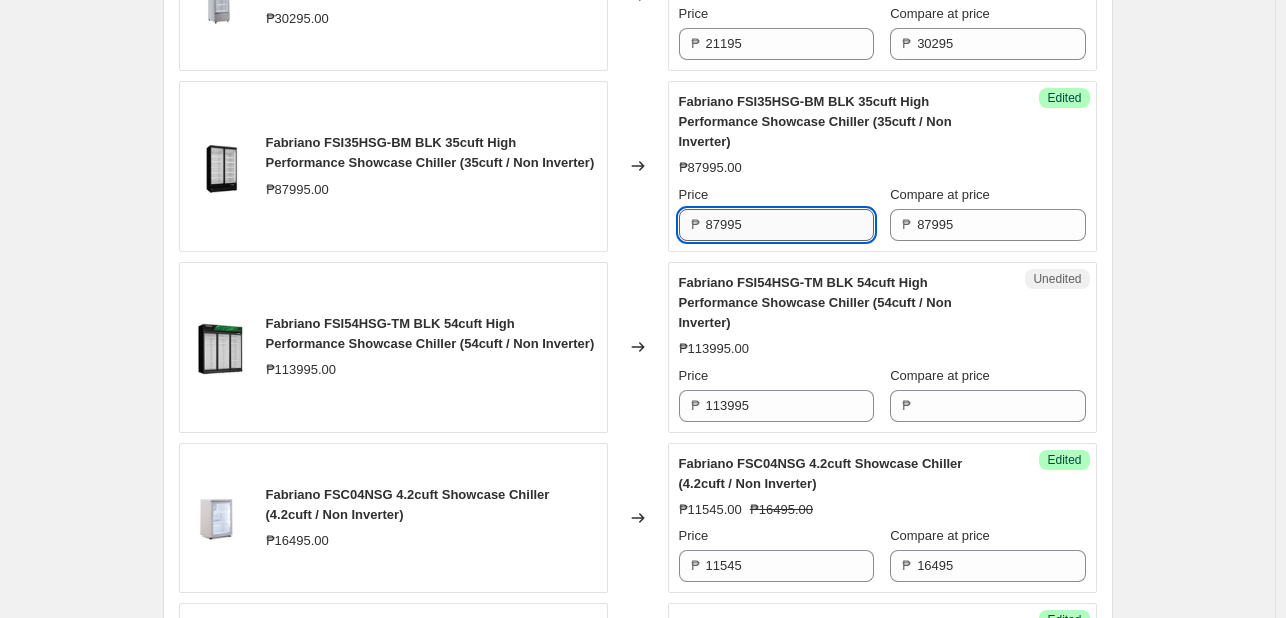 click on "87995" at bounding box center [790, 225] 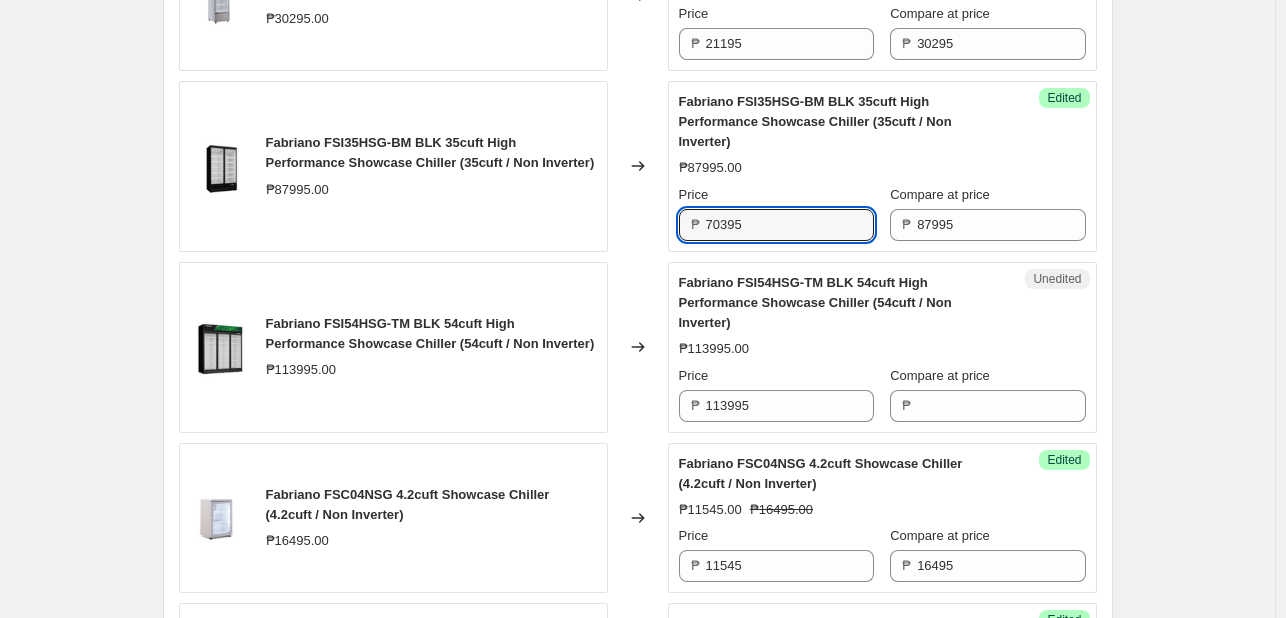 type on "70395" 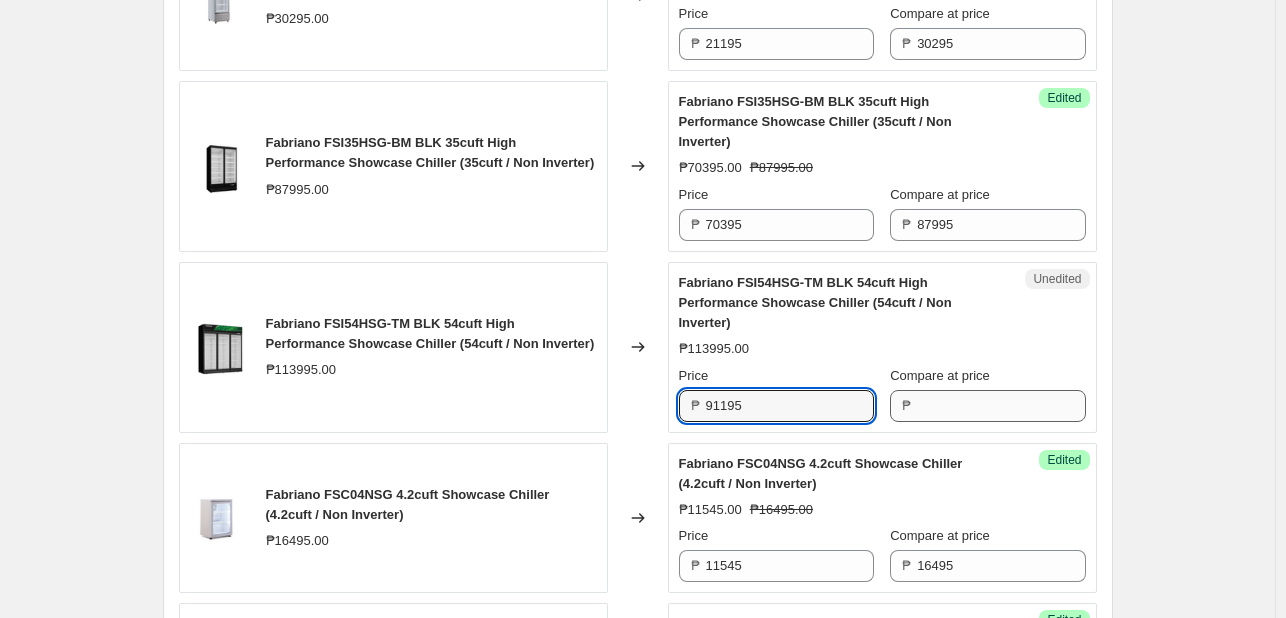 type on "91195" 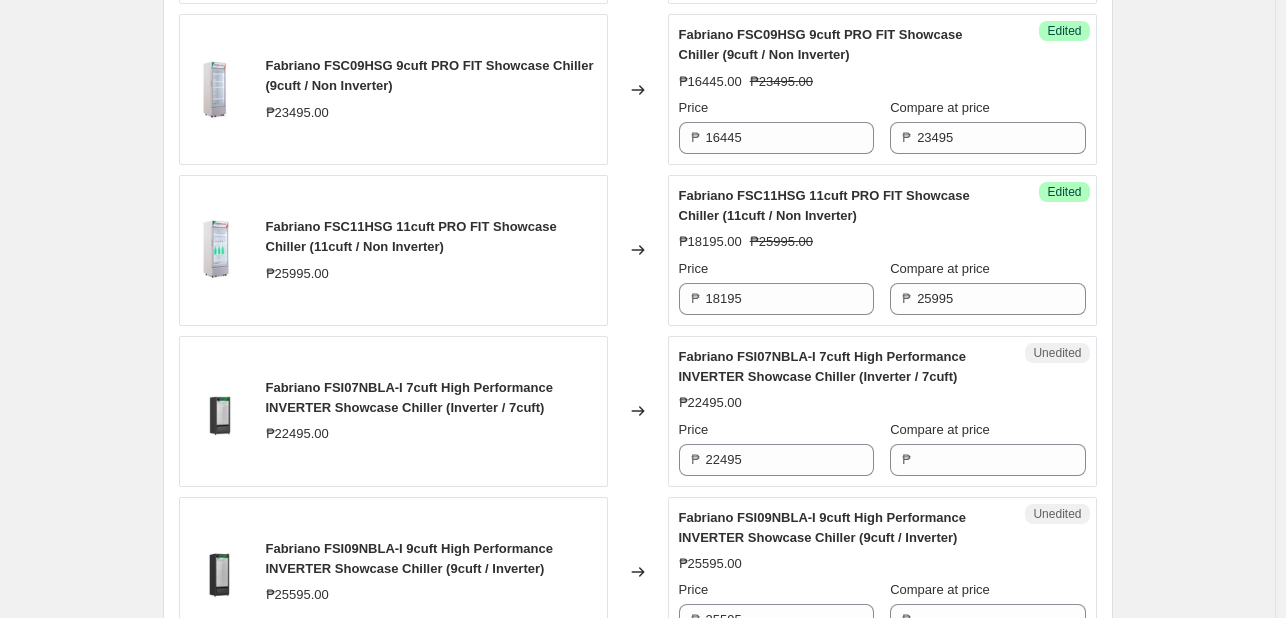 scroll, scrollTop: 2538, scrollLeft: 0, axis: vertical 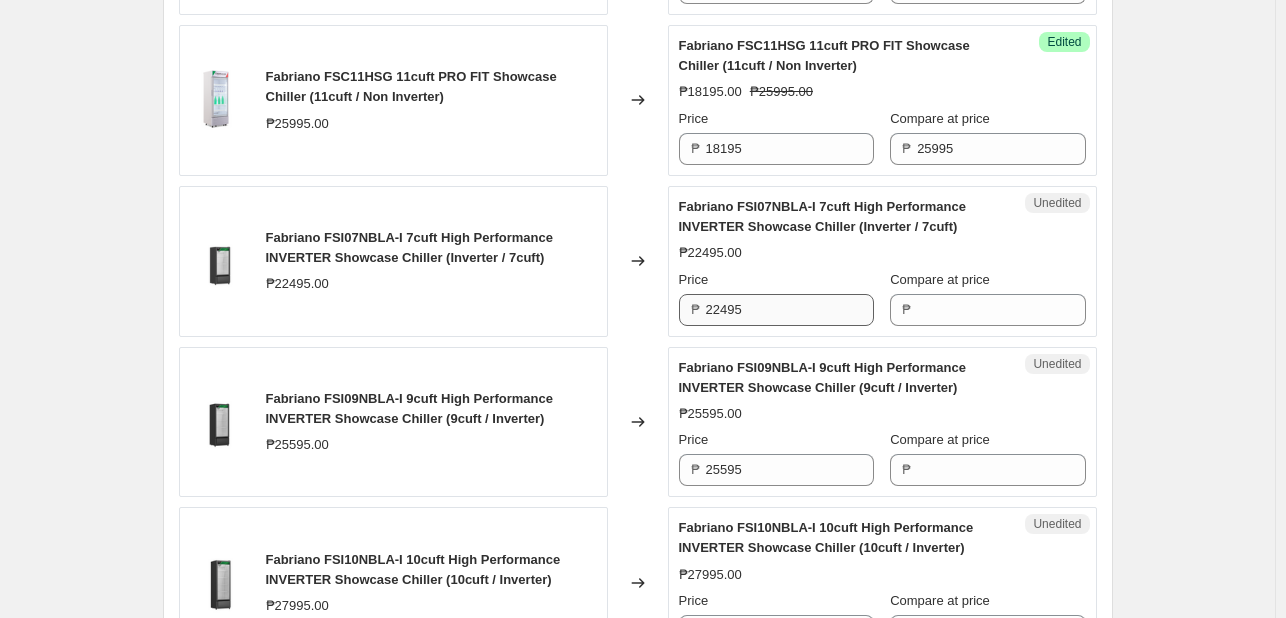 type on "113995" 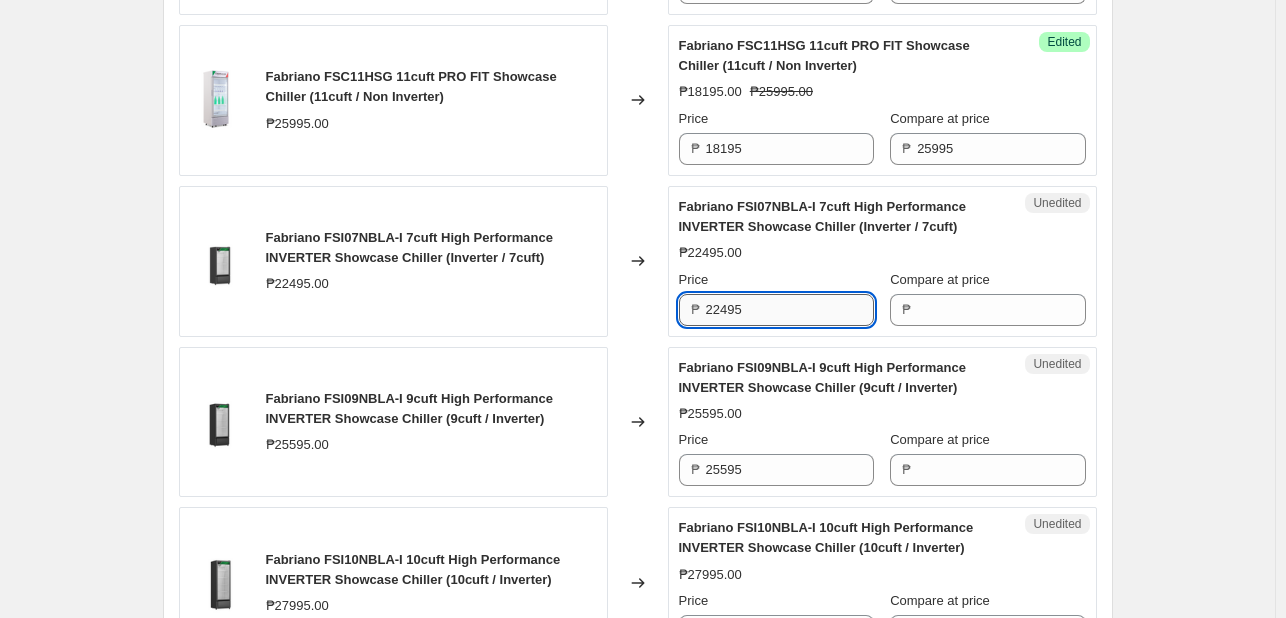 click on "22495" at bounding box center (790, 310) 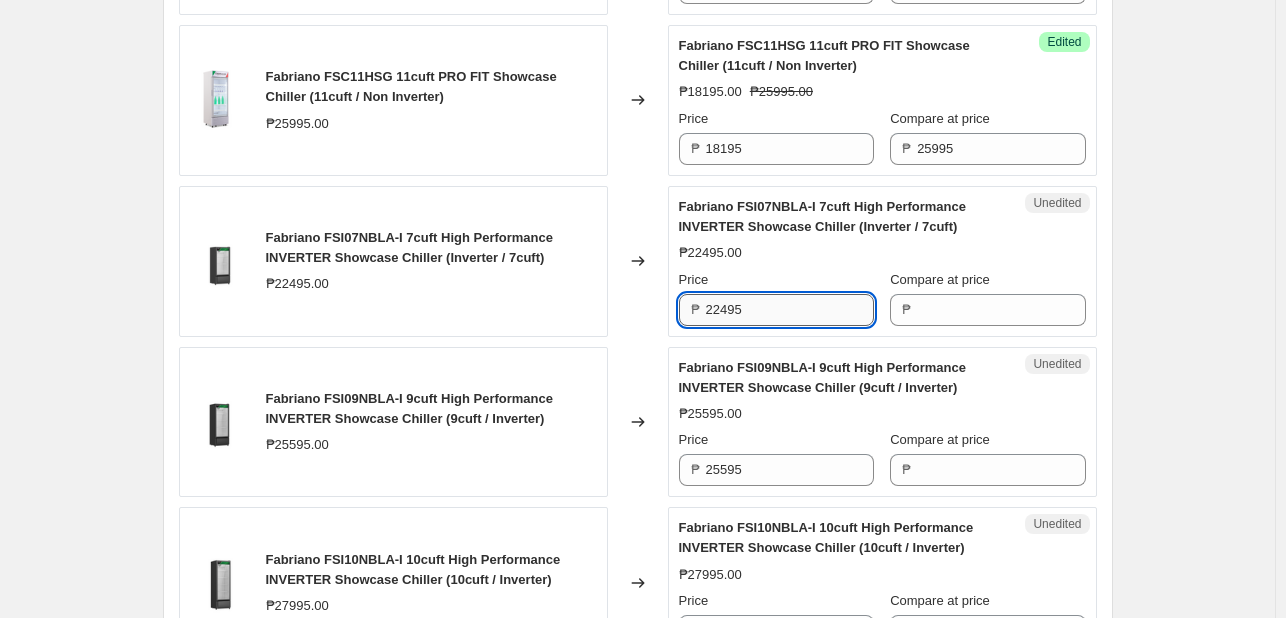 click on "22495" at bounding box center [790, 310] 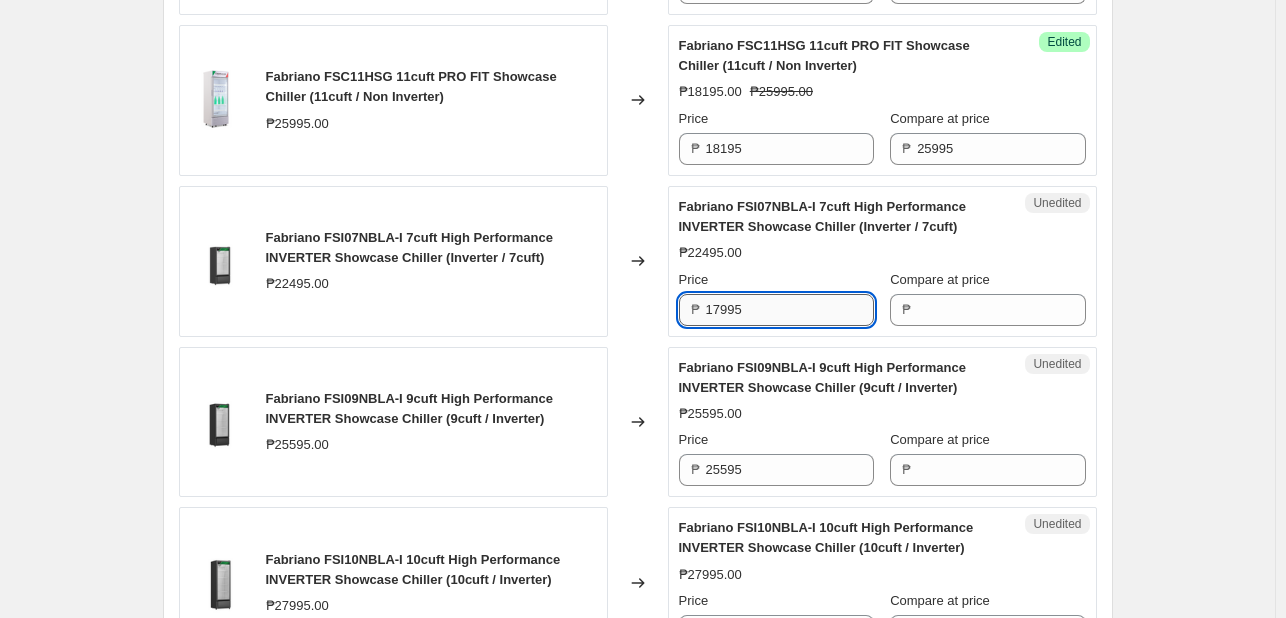 type on "17995" 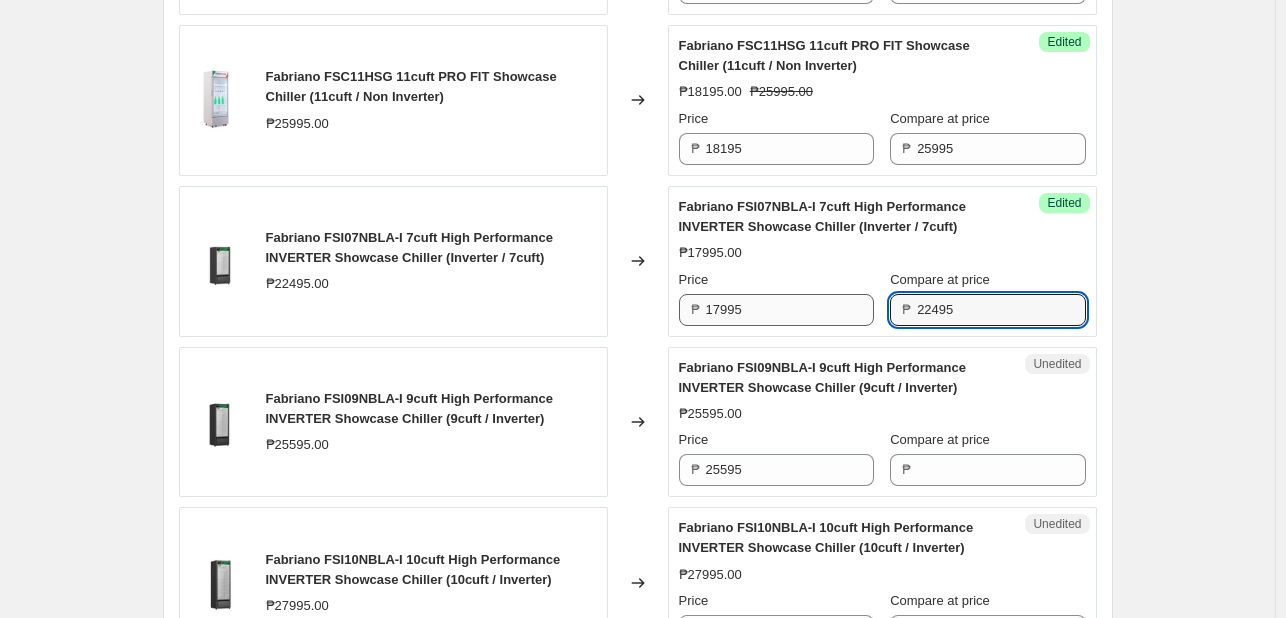 type on "22495" 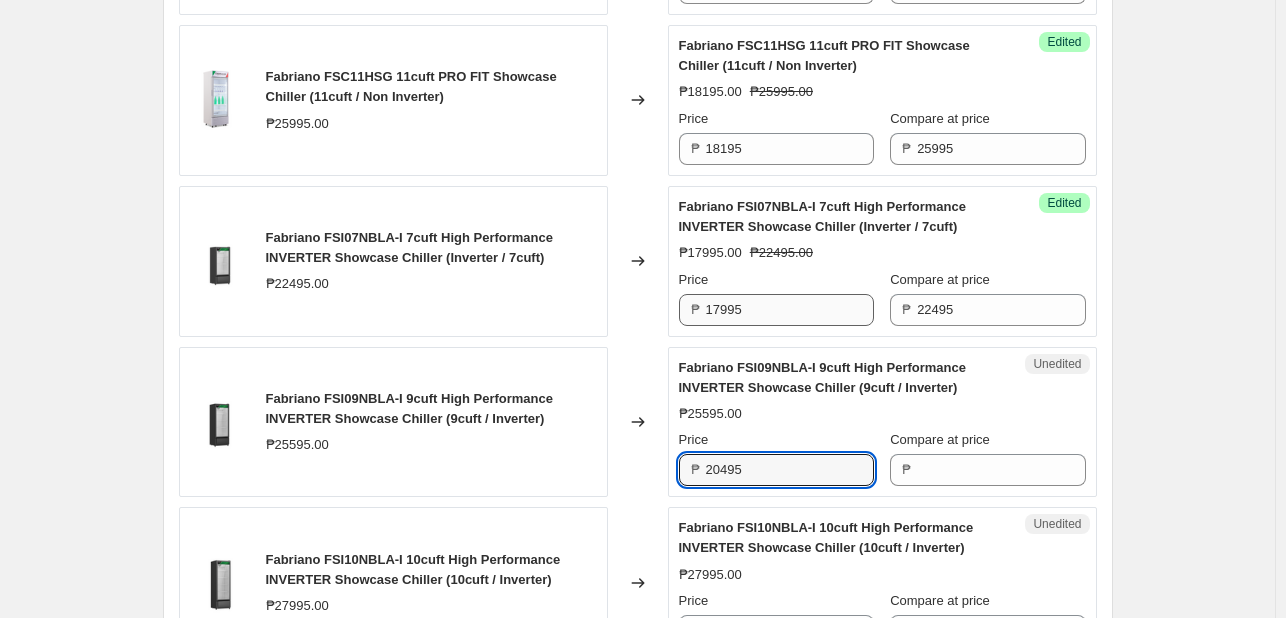 type on "20495" 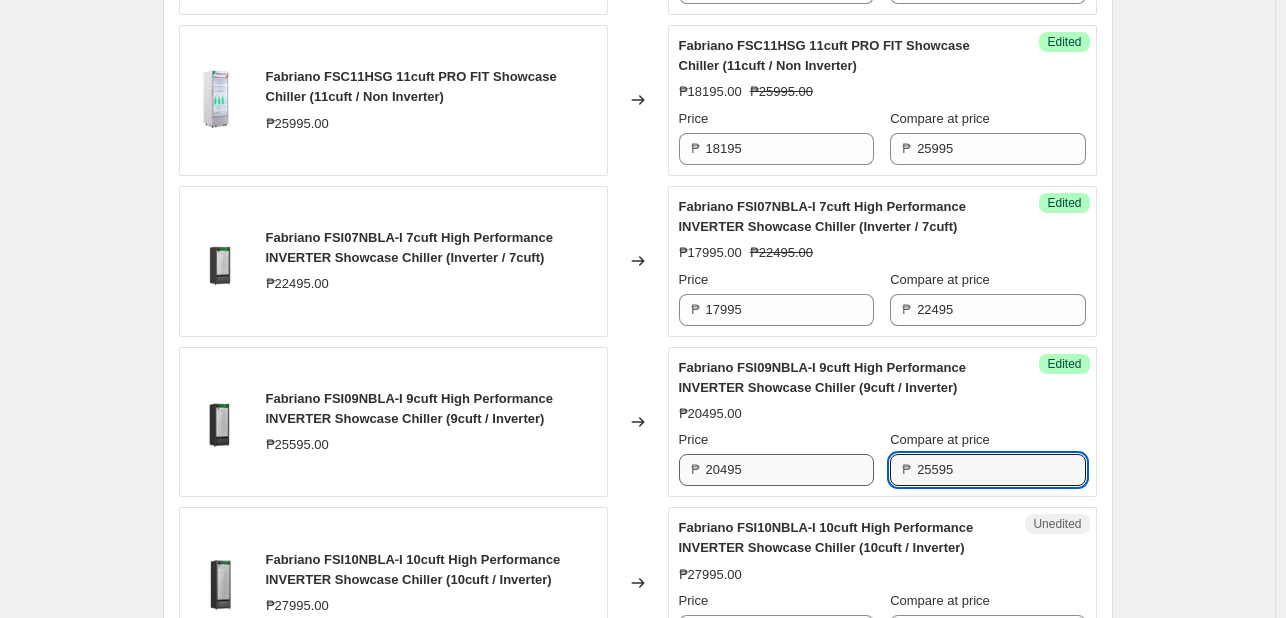 type on "25595" 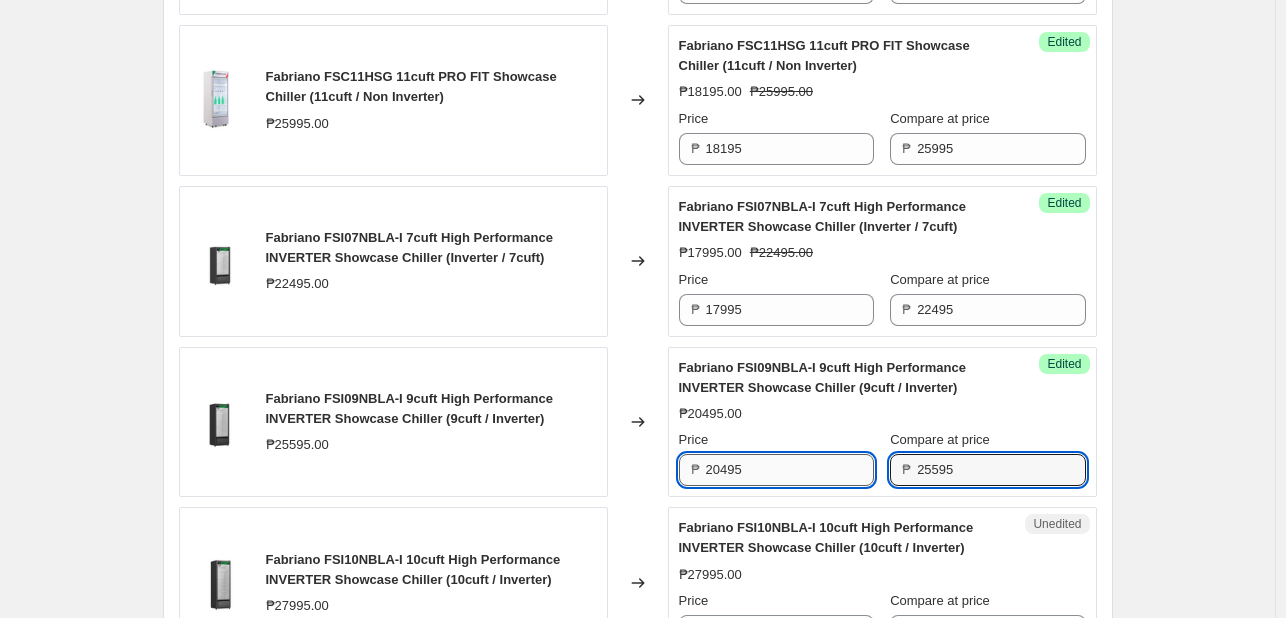 click on "20495" at bounding box center (790, 470) 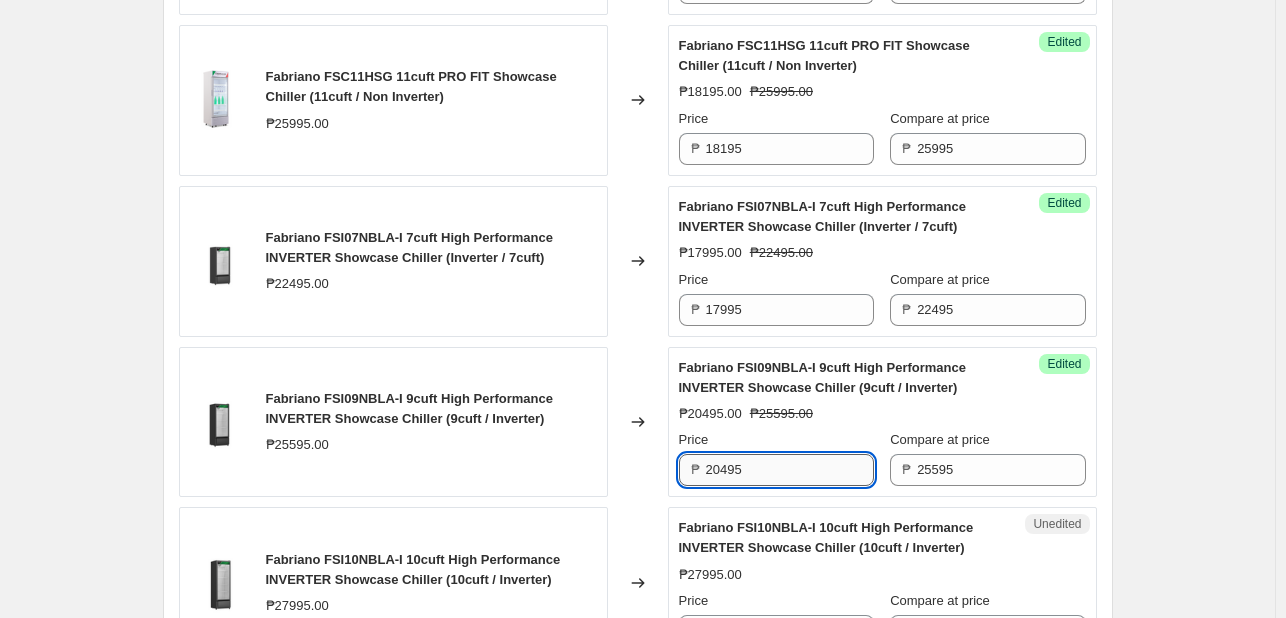 click on "20495" at bounding box center [790, 470] 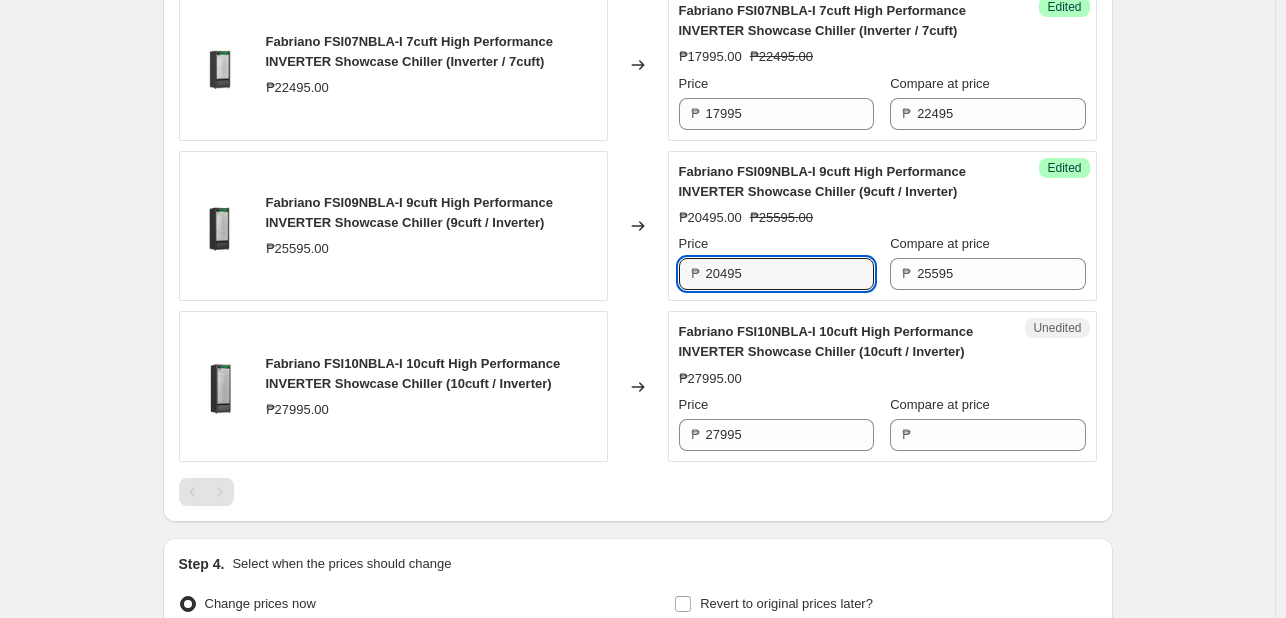 scroll, scrollTop: 2738, scrollLeft: 0, axis: vertical 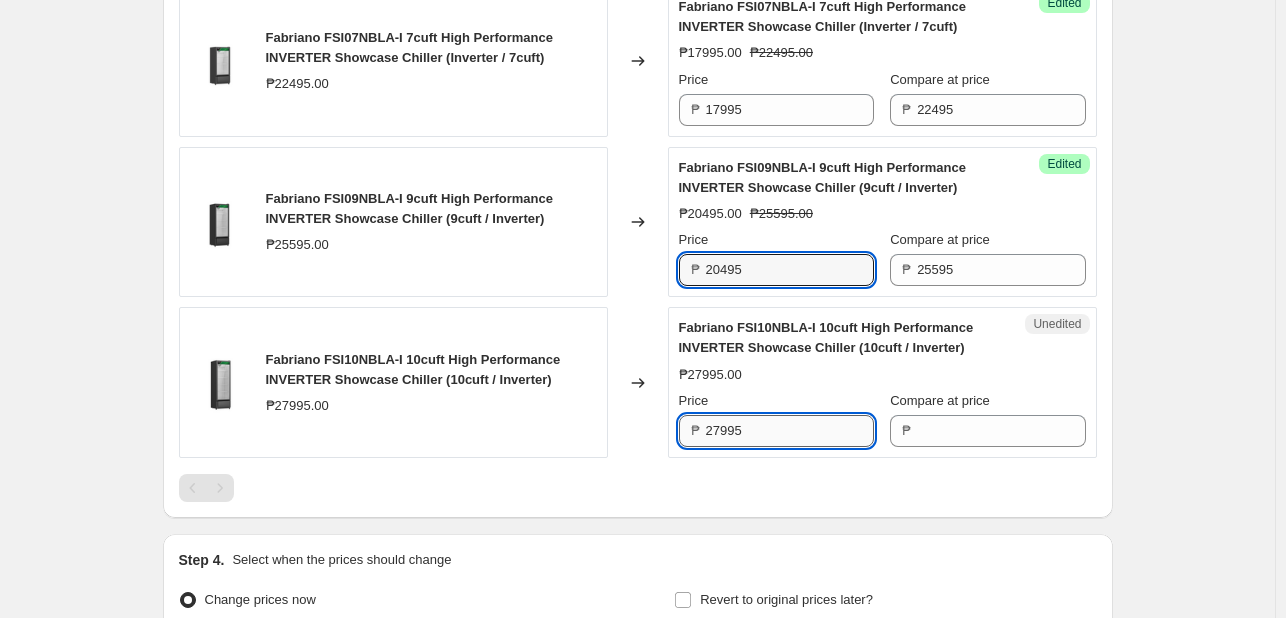 click on "27995" at bounding box center [790, 431] 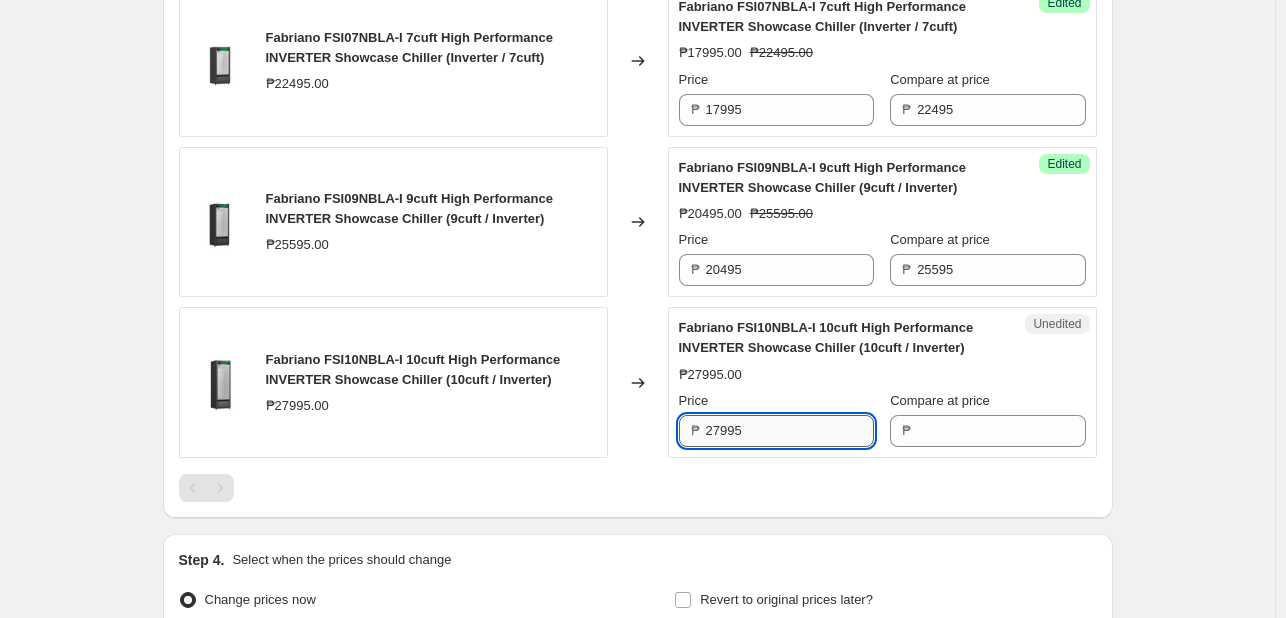 click on "27995" at bounding box center (790, 431) 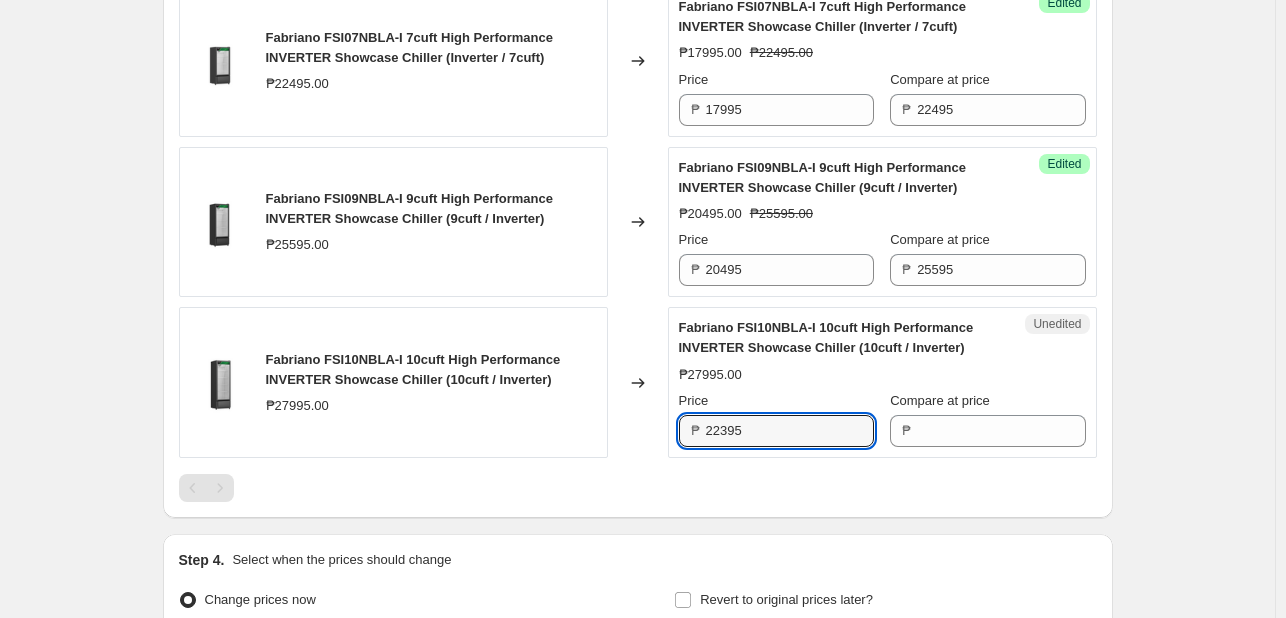 type on "22395" 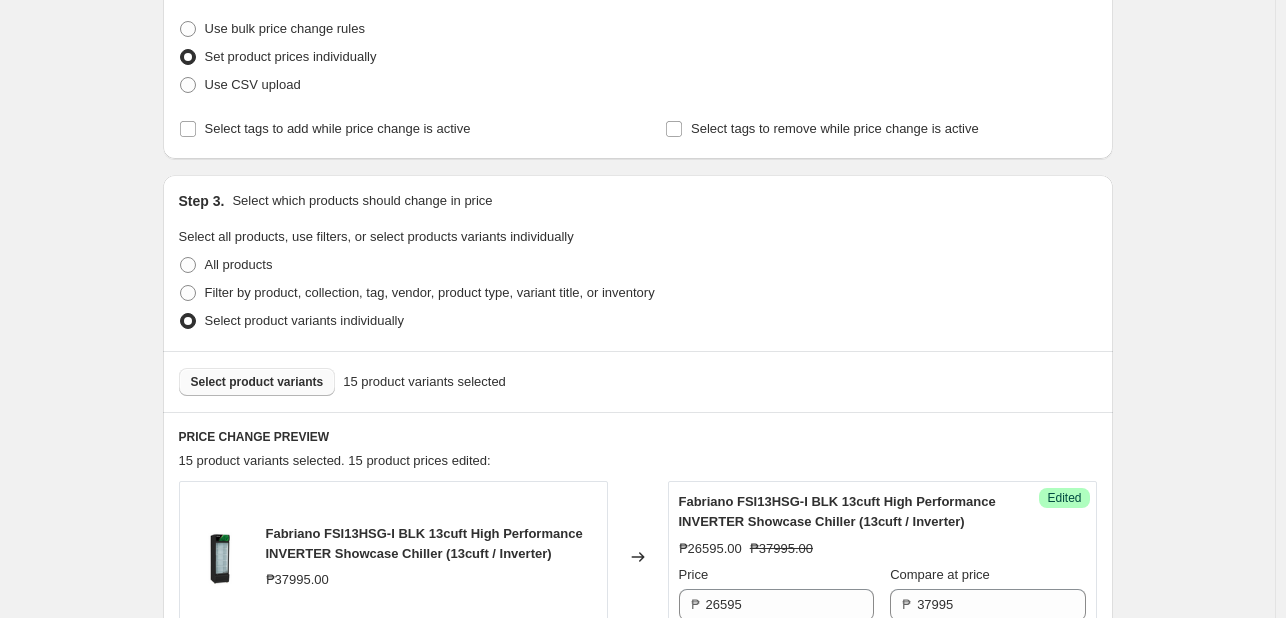 scroll, scrollTop: 242, scrollLeft: 0, axis: vertical 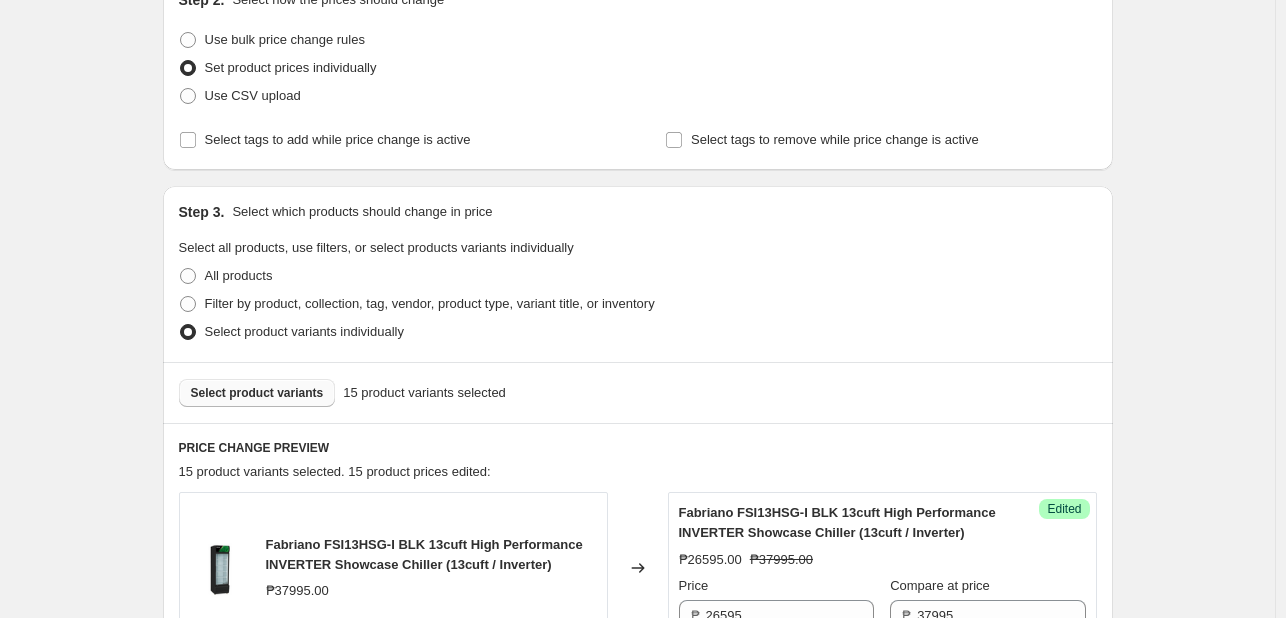 type on "27995" 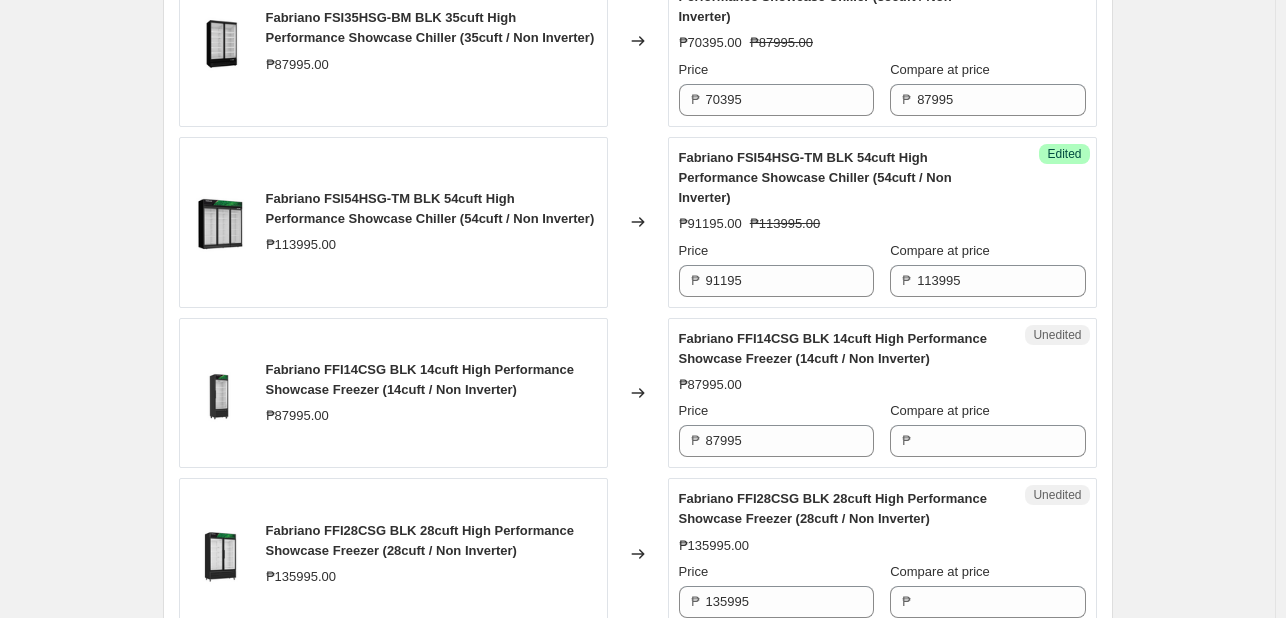 scroll, scrollTop: 1963, scrollLeft: 0, axis: vertical 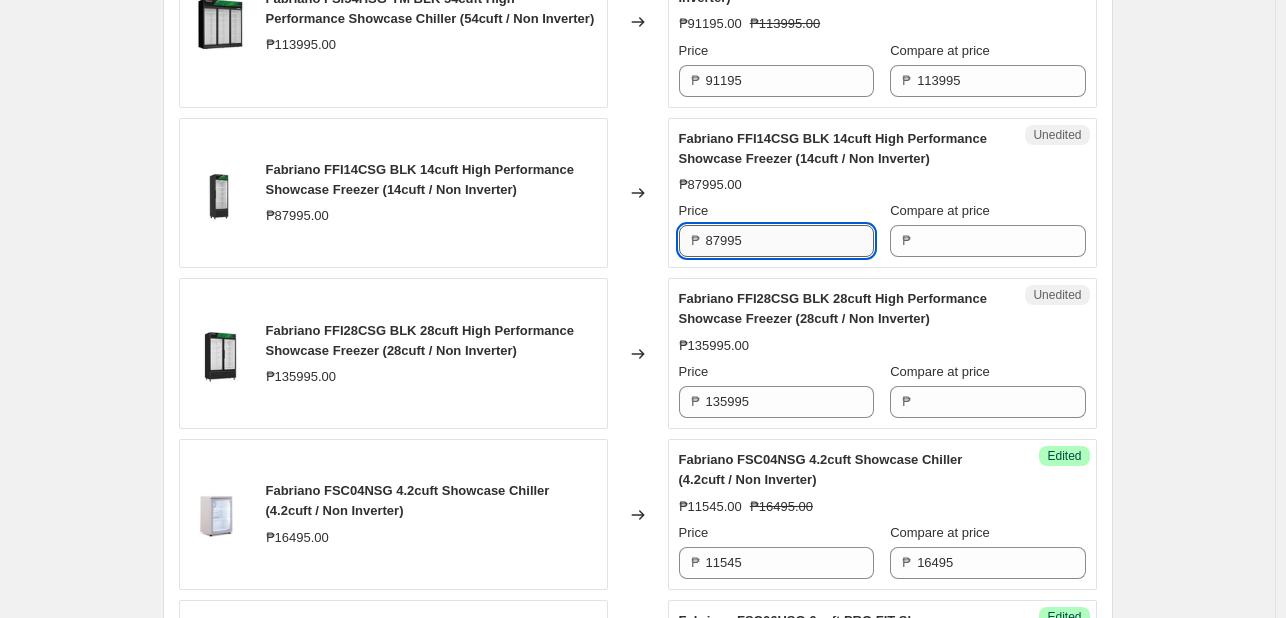 click on "87995" at bounding box center [790, 241] 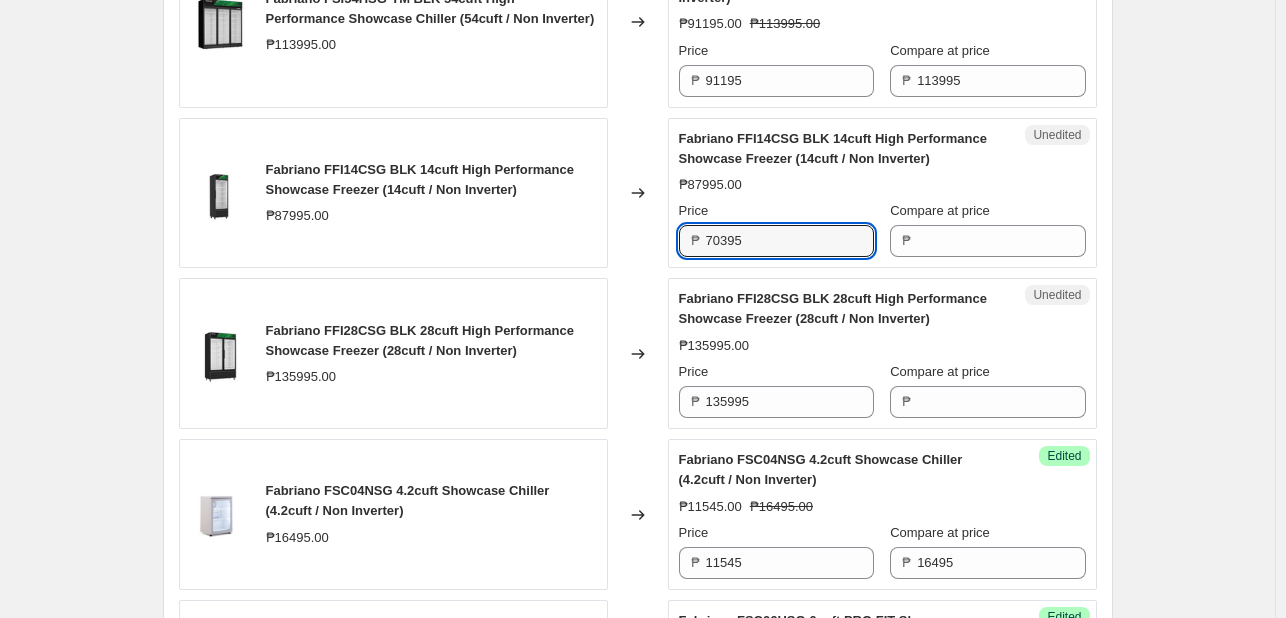 type on "70395" 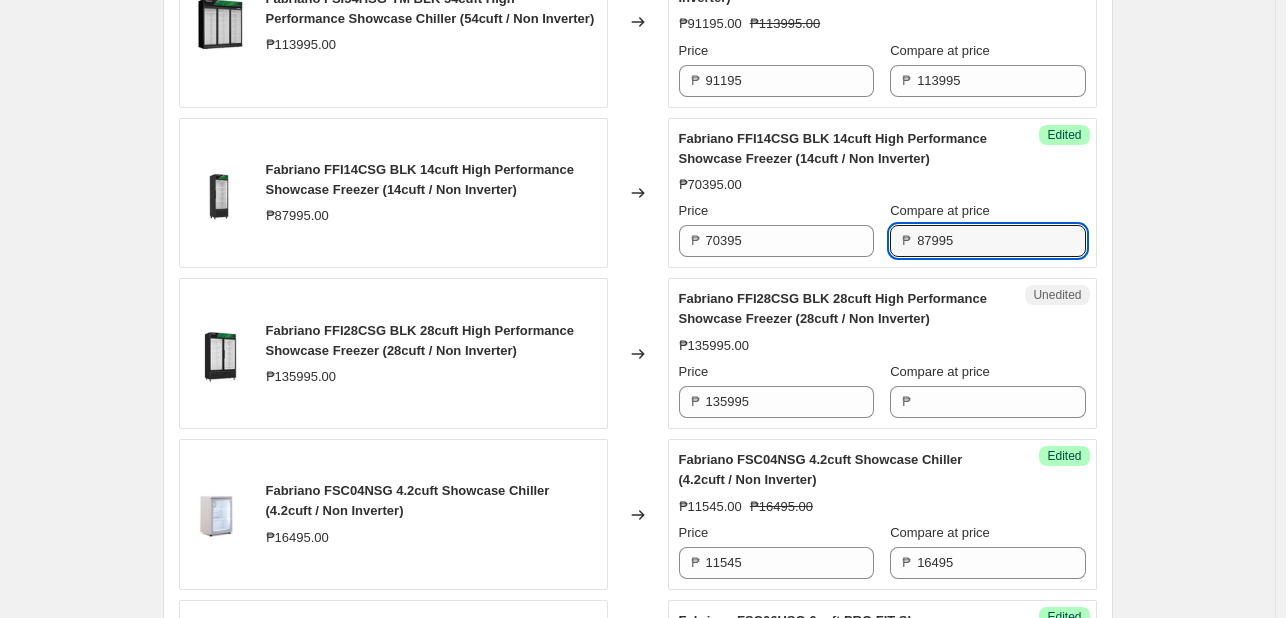 type on "87995" 